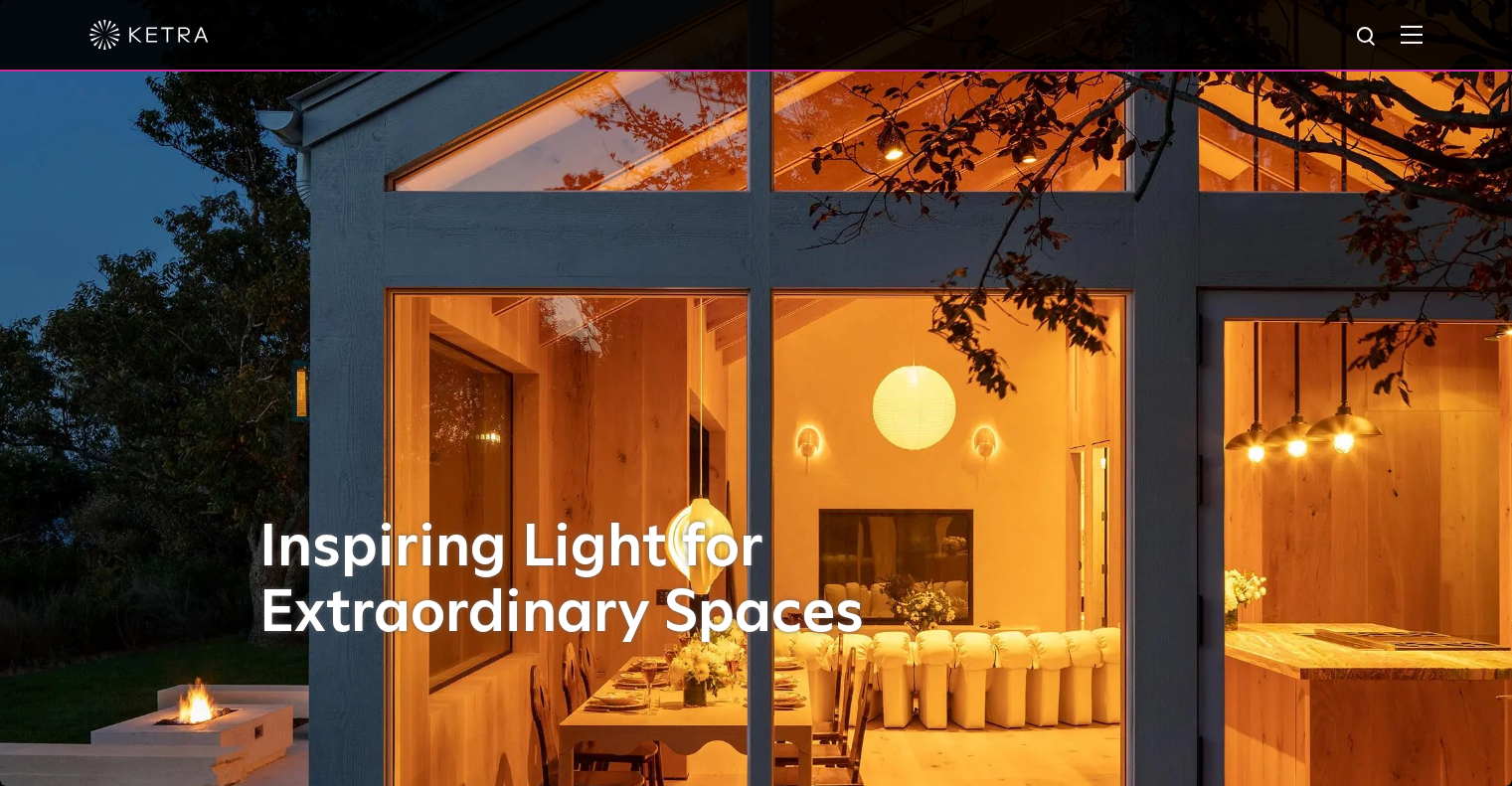 scroll, scrollTop: 0, scrollLeft: 0, axis: both 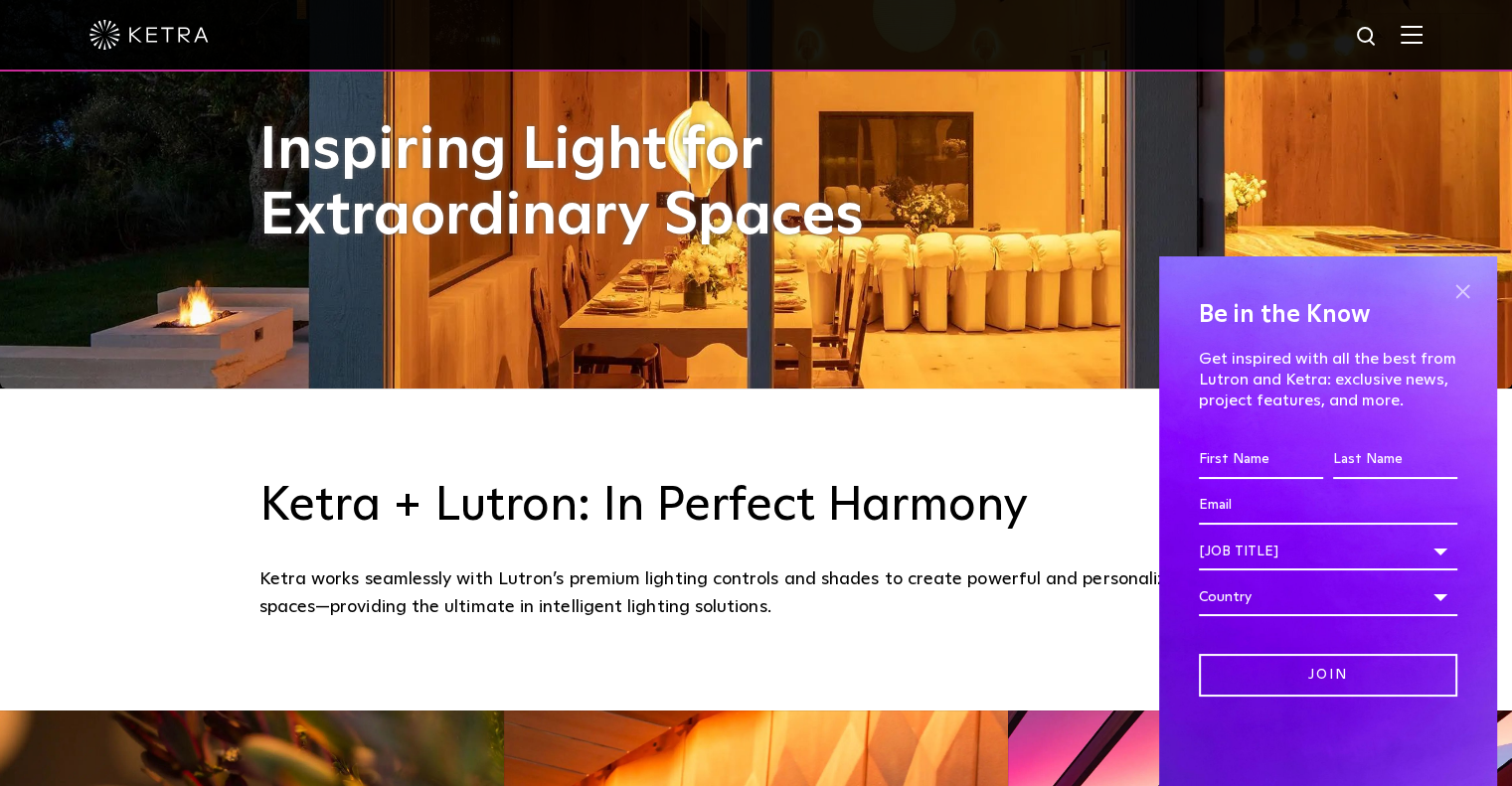 click at bounding box center (1462, 291) 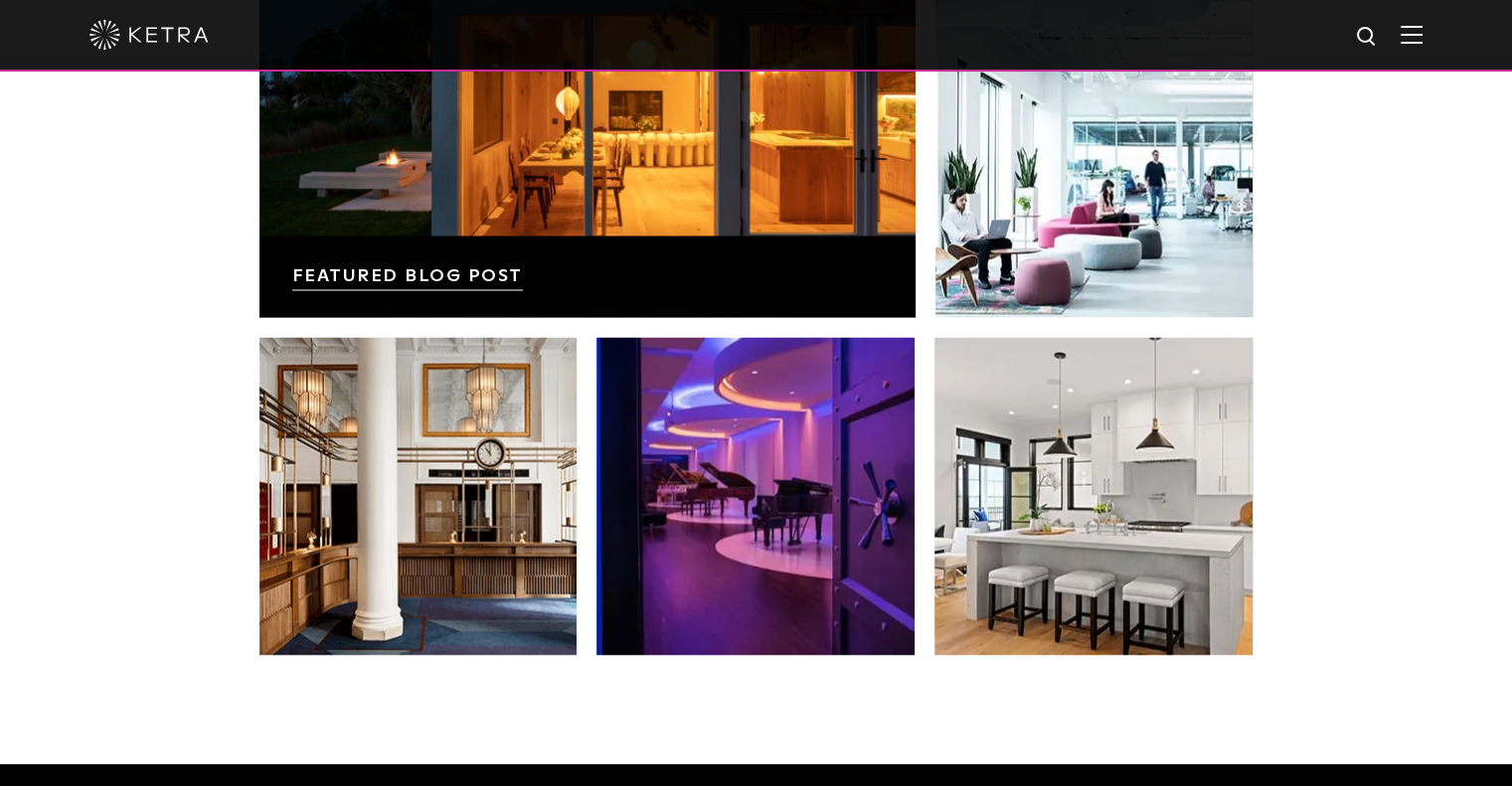 scroll, scrollTop: 3577, scrollLeft: 0, axis: vertical 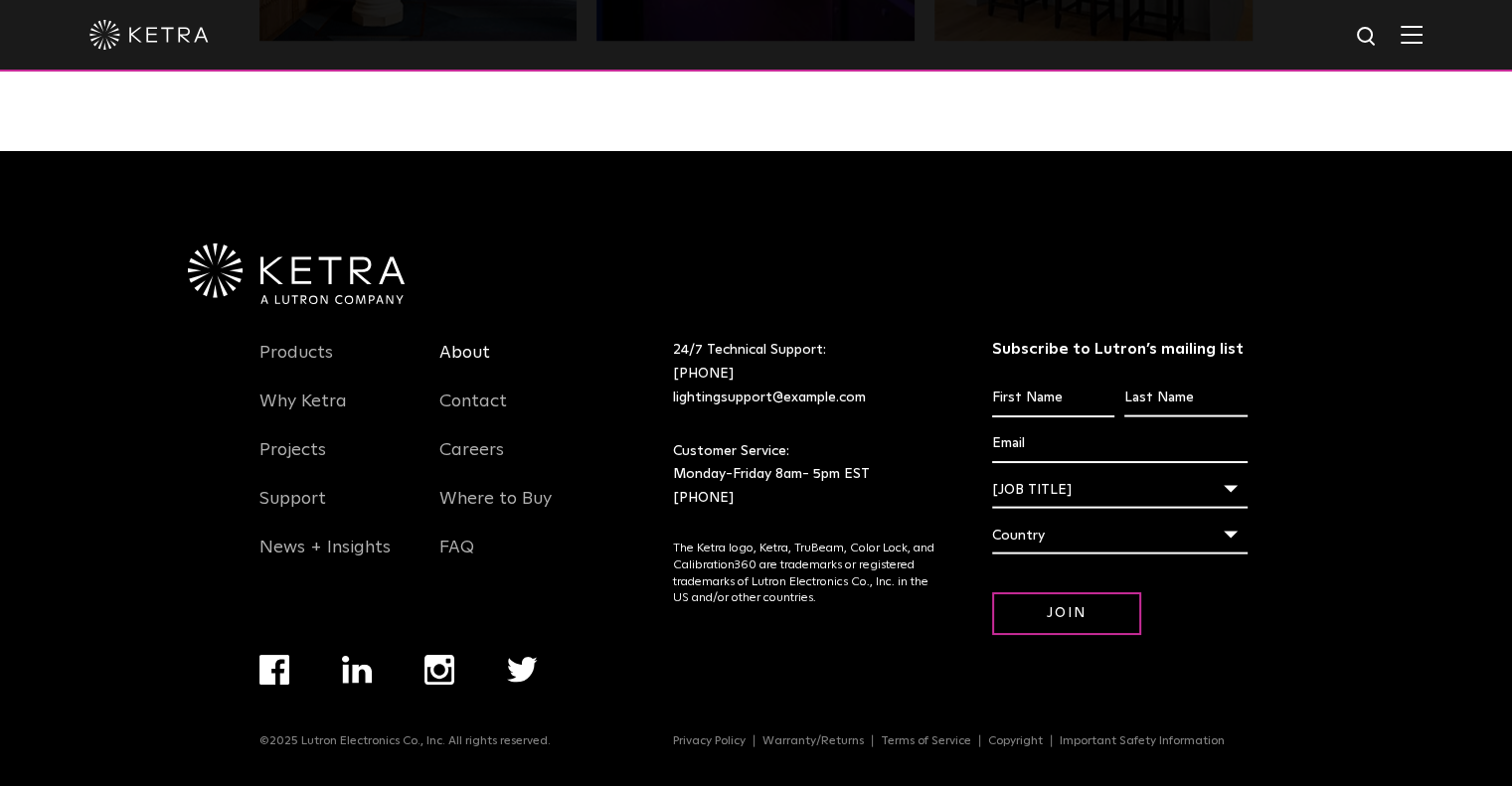 click on "About" at bounding box center [464, 365] 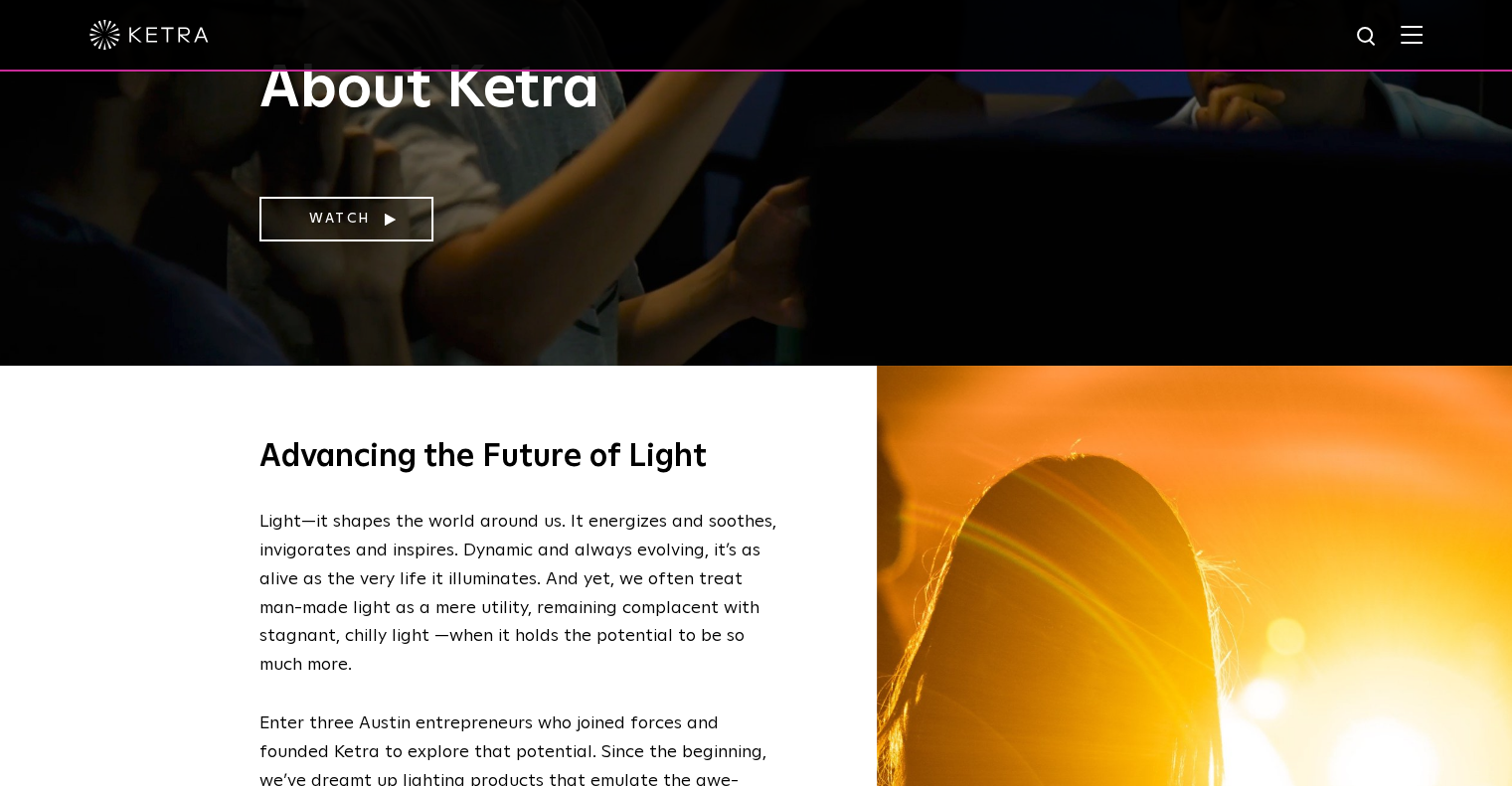 scroll, scrollTop: 497, scrollLeft: 0, axis: vertical 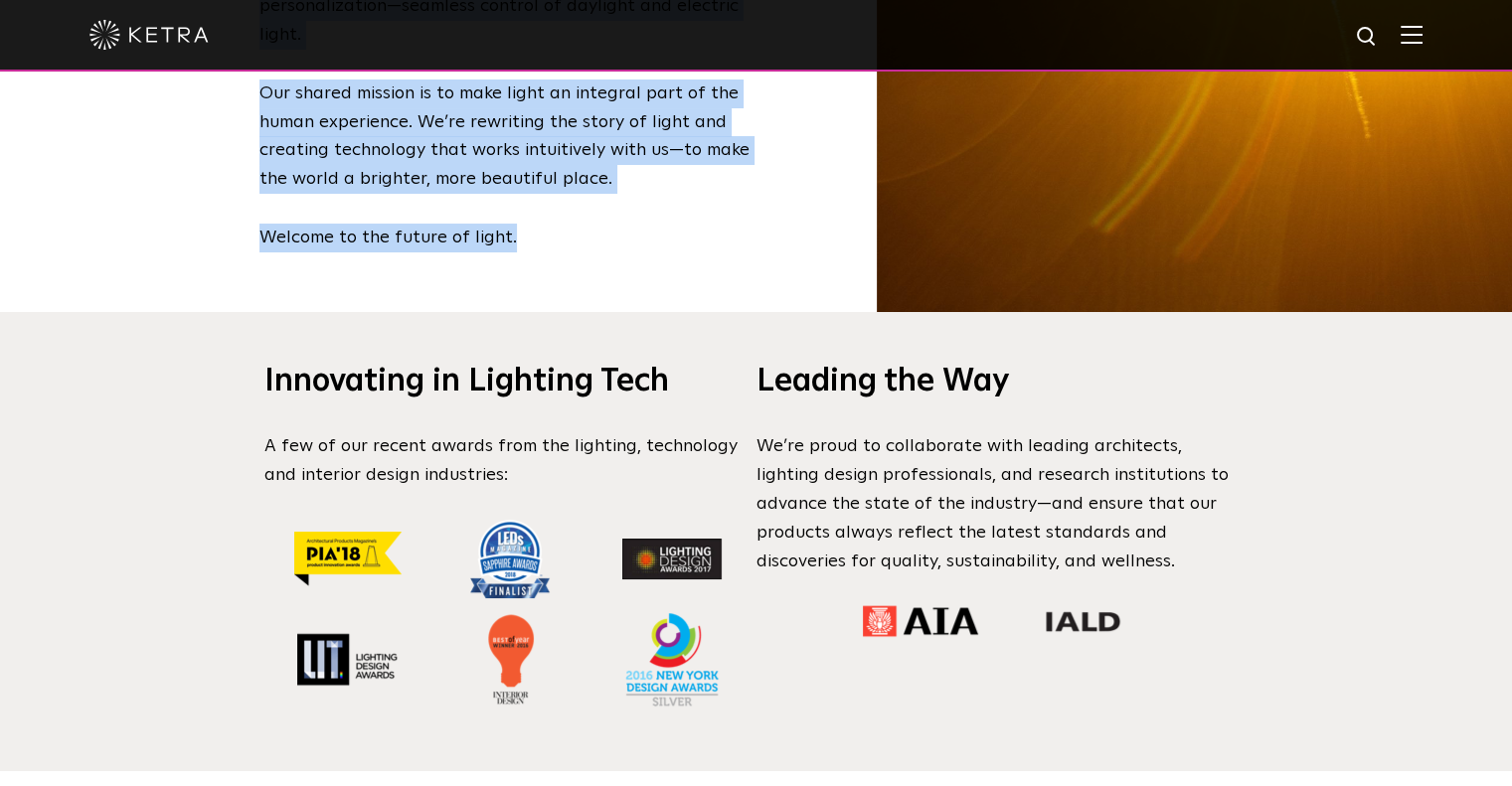 drag, startPoint x: 245, startPoint y: 281, endPoint x: 594, endPoint y: 209, distance: 356.34955 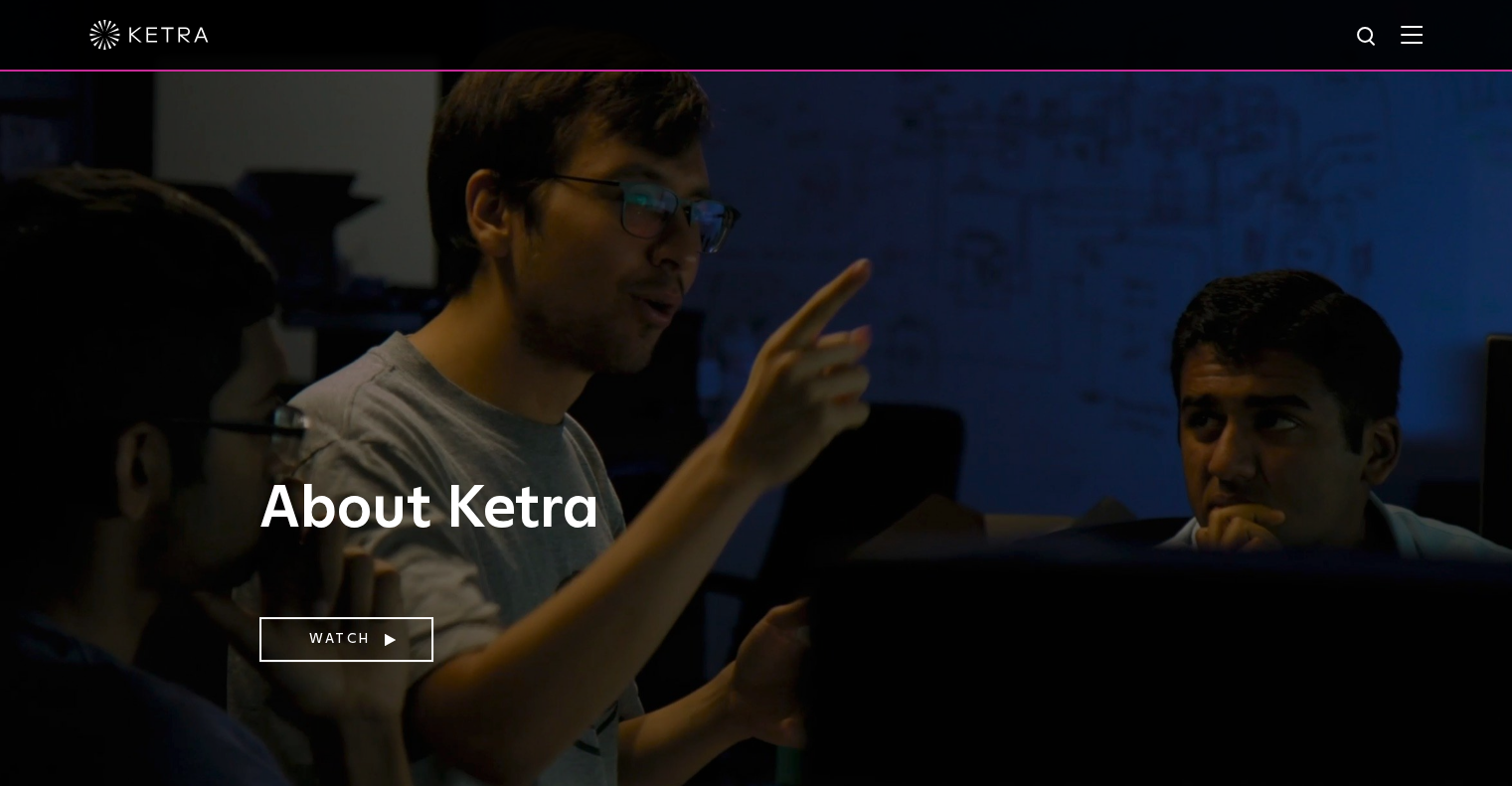 scroll, scrollTop: 99, scrollLeft: 0, axis: vertical 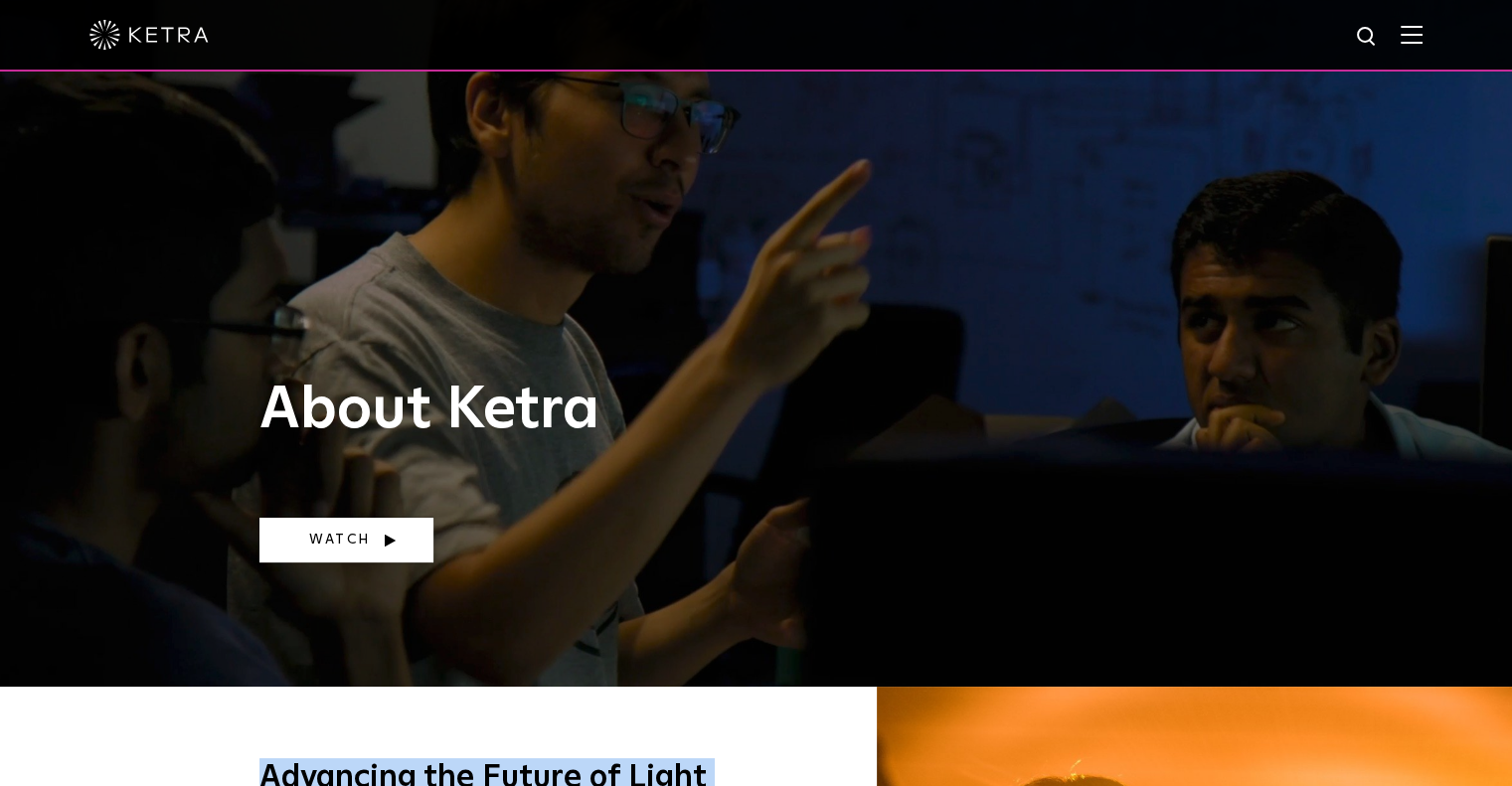 click on "Watch" at bounding box center [346, 540] 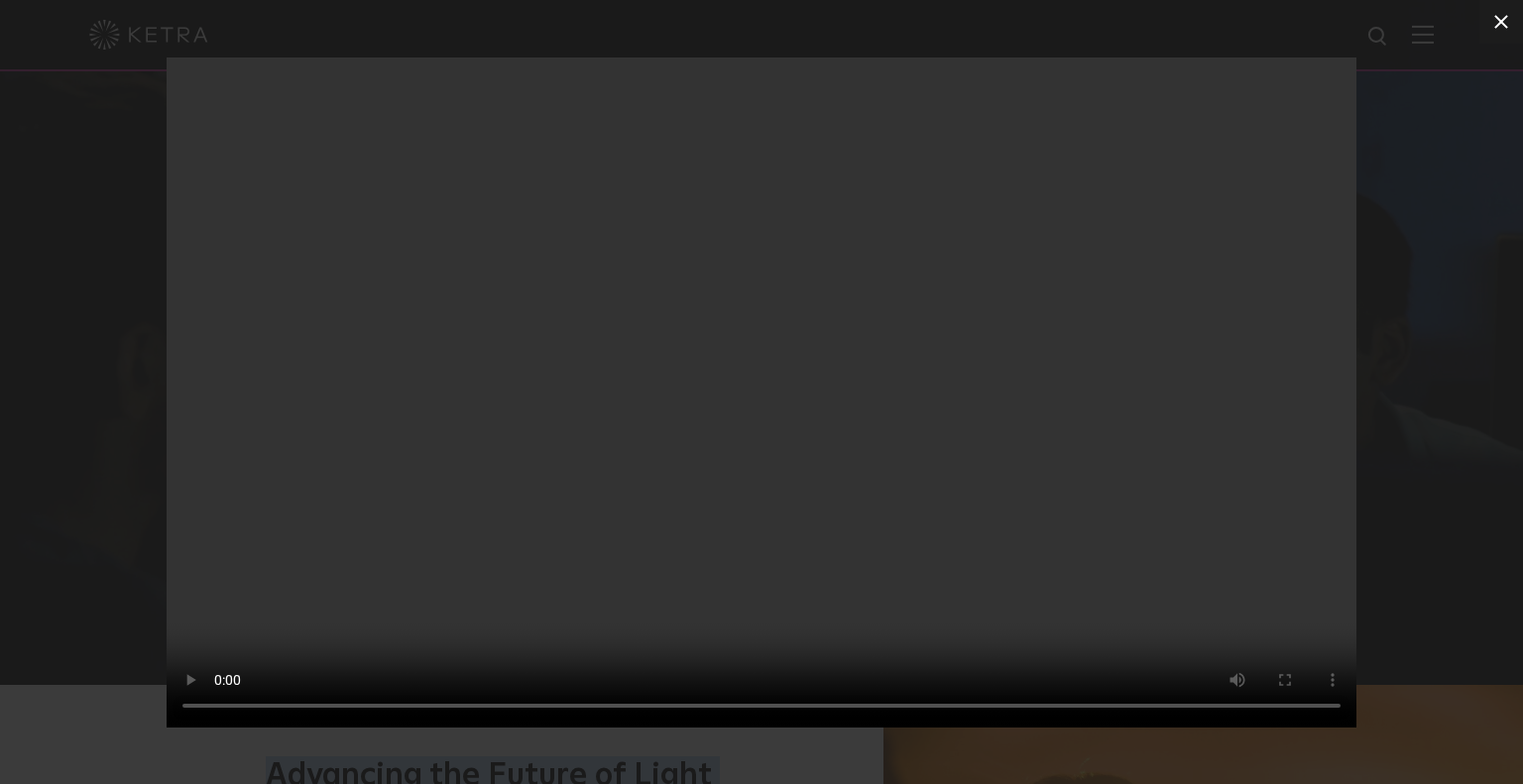 click 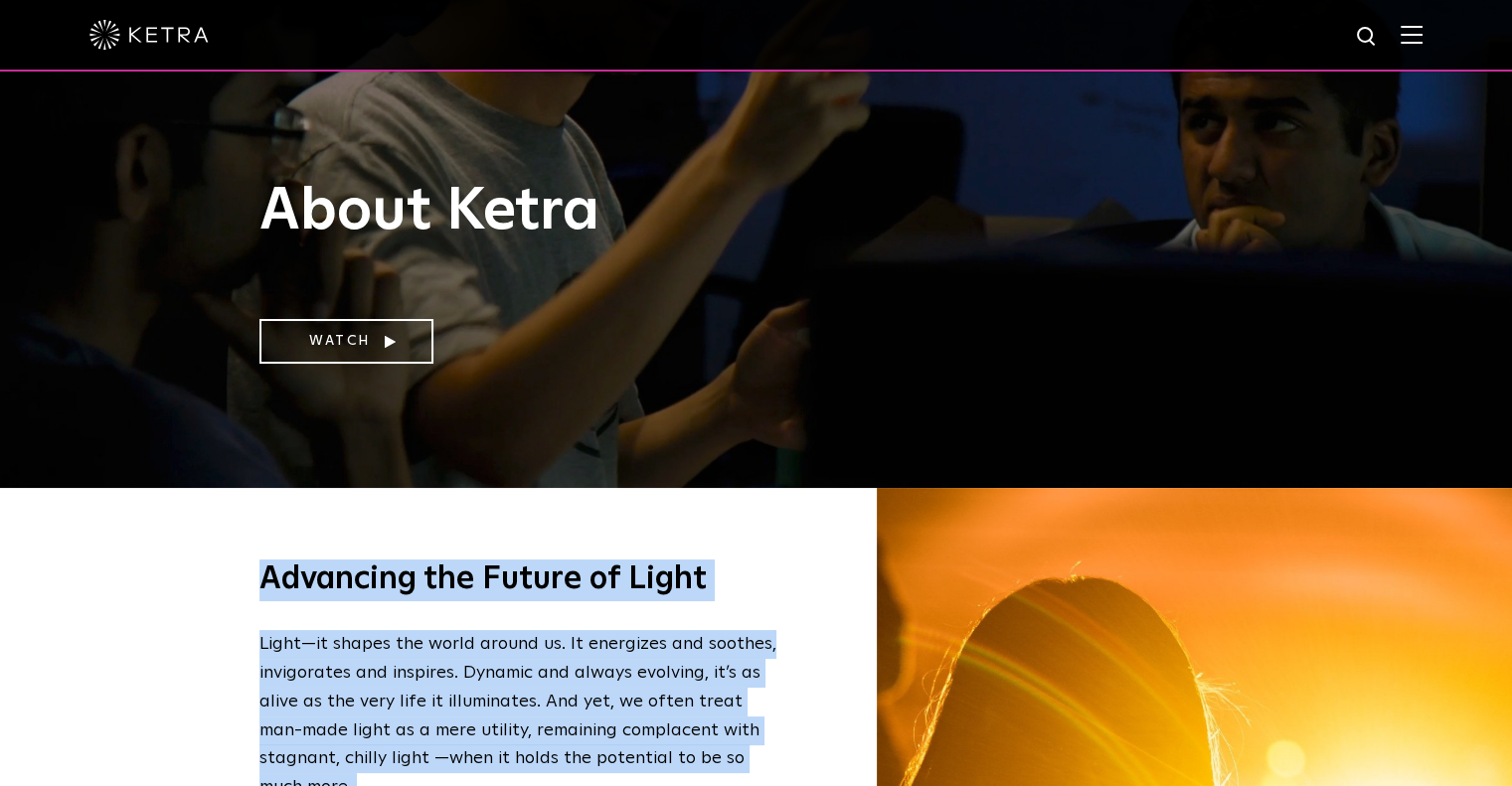 scroll, scrollTop: 397, scrollLeft: 0, axis: vertical 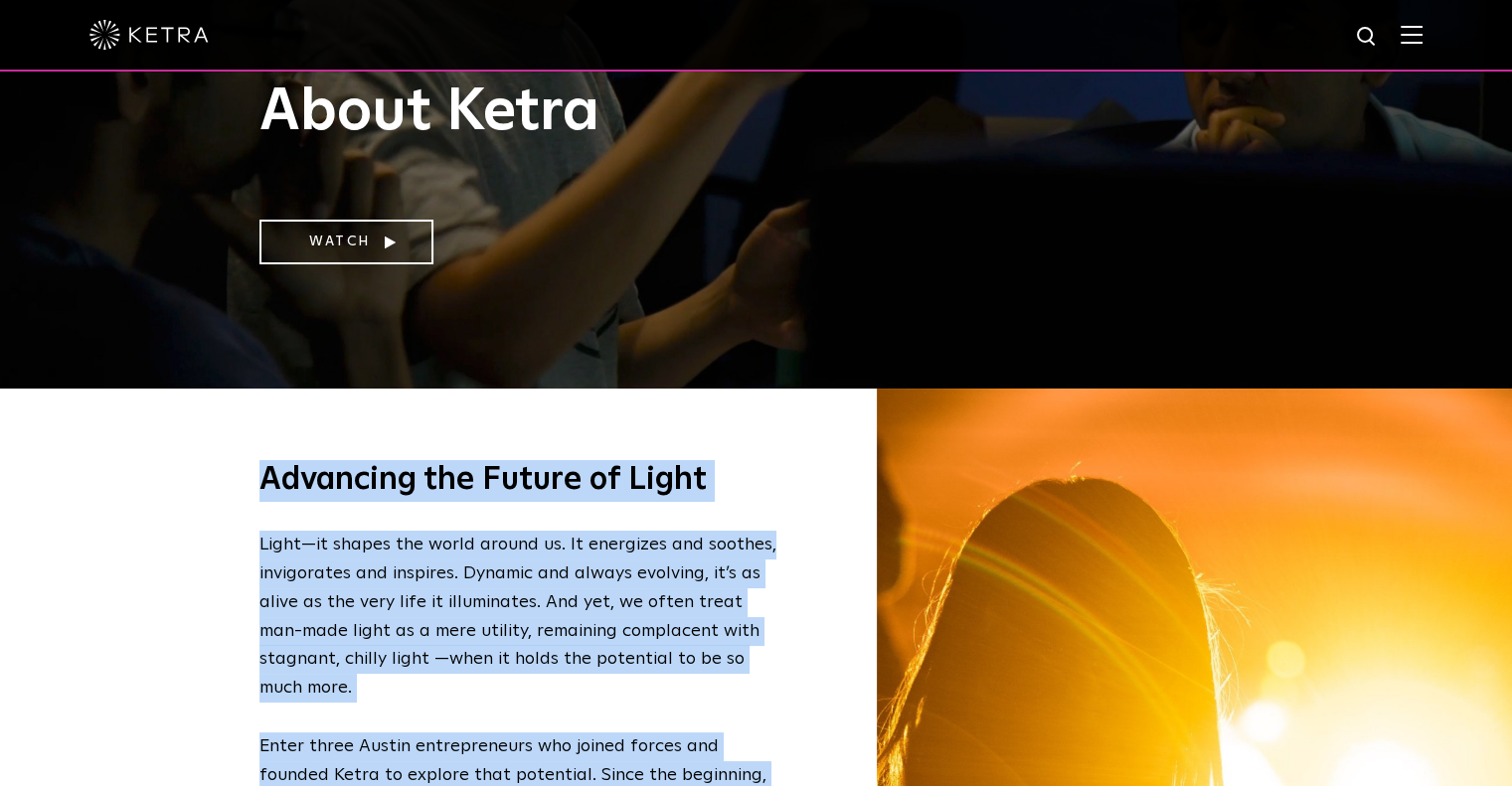 click on "Advancing the Future of Light
Light—it shapes the world around us. It energizes and soothes, invigorates and inspires. Dynamic and always evolving, it’s as alive as the very life it illuminates. And yet, we often treat man-made light as a mere utility, remaining complacent with stagnant, chilly light —when it holds the potential to be so much more.
Enter three Austin entrepreneurs who joined forces and founded Ketra to explore that potential.  Since the beginning, we’ve dreamt up lighting products that emulate the awe-inspiring possibilities of natural light—and leveraged cutting edge technology to take them even further.
In 2018, Ketra was acquired by Lutron, the world’s leader in lighting controls and shades. Now working together, we're pairing transformational light with world-class controls and shades for the ultimate leap forward in lighting personalization—seamless control of daylight and electric light." at bounding box center [756, 864] 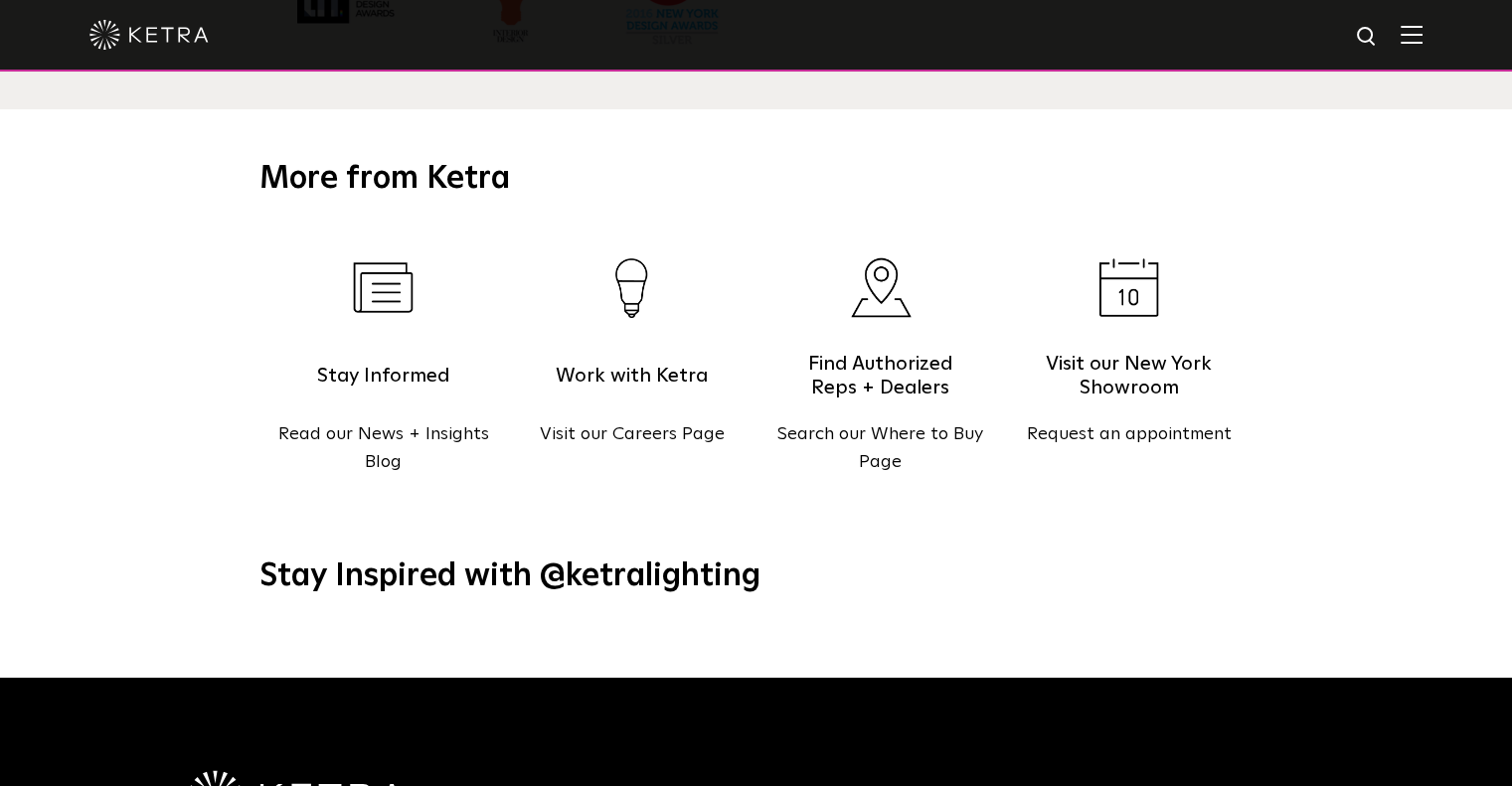 scroll, scrollTop: 2186, scrollLeft: 0, axis: vertical 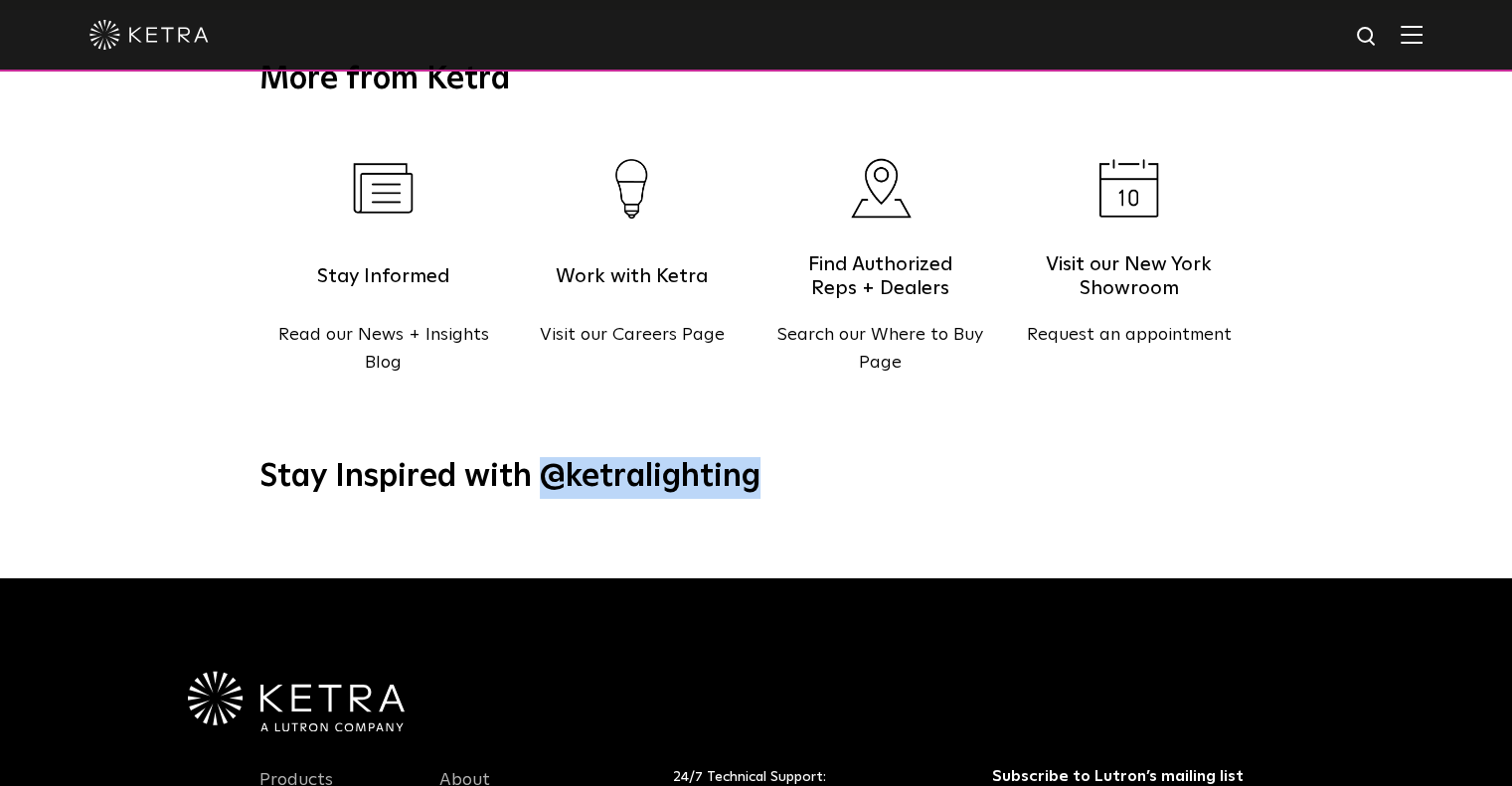 drag, startPoint x: 550, startPoint y: 425, endPoint x: 804, endPoint y: 419, distance: 254.0709 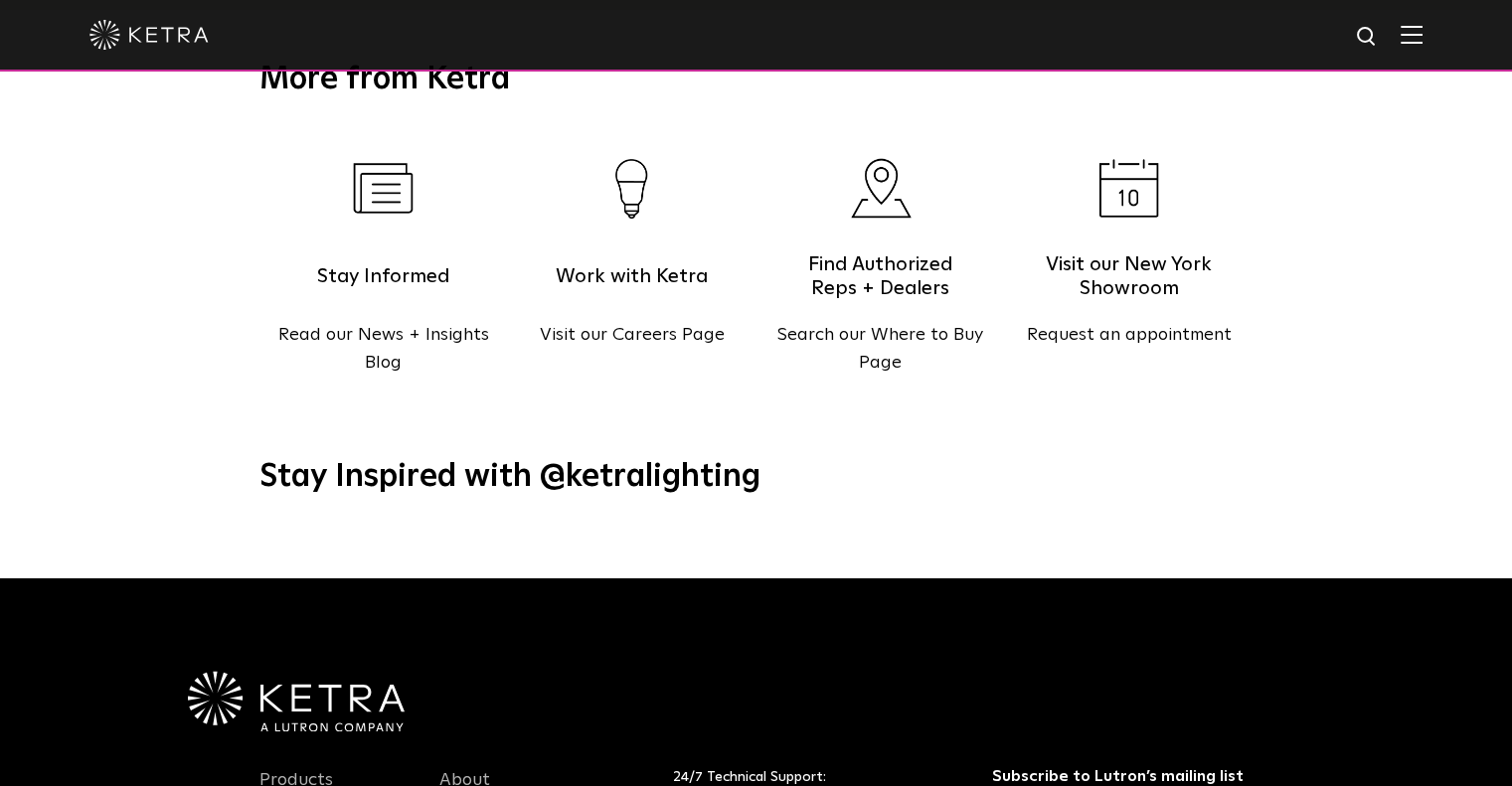 click on "Stay Inspired with @ketralighting" at bounding box center (756, 478) 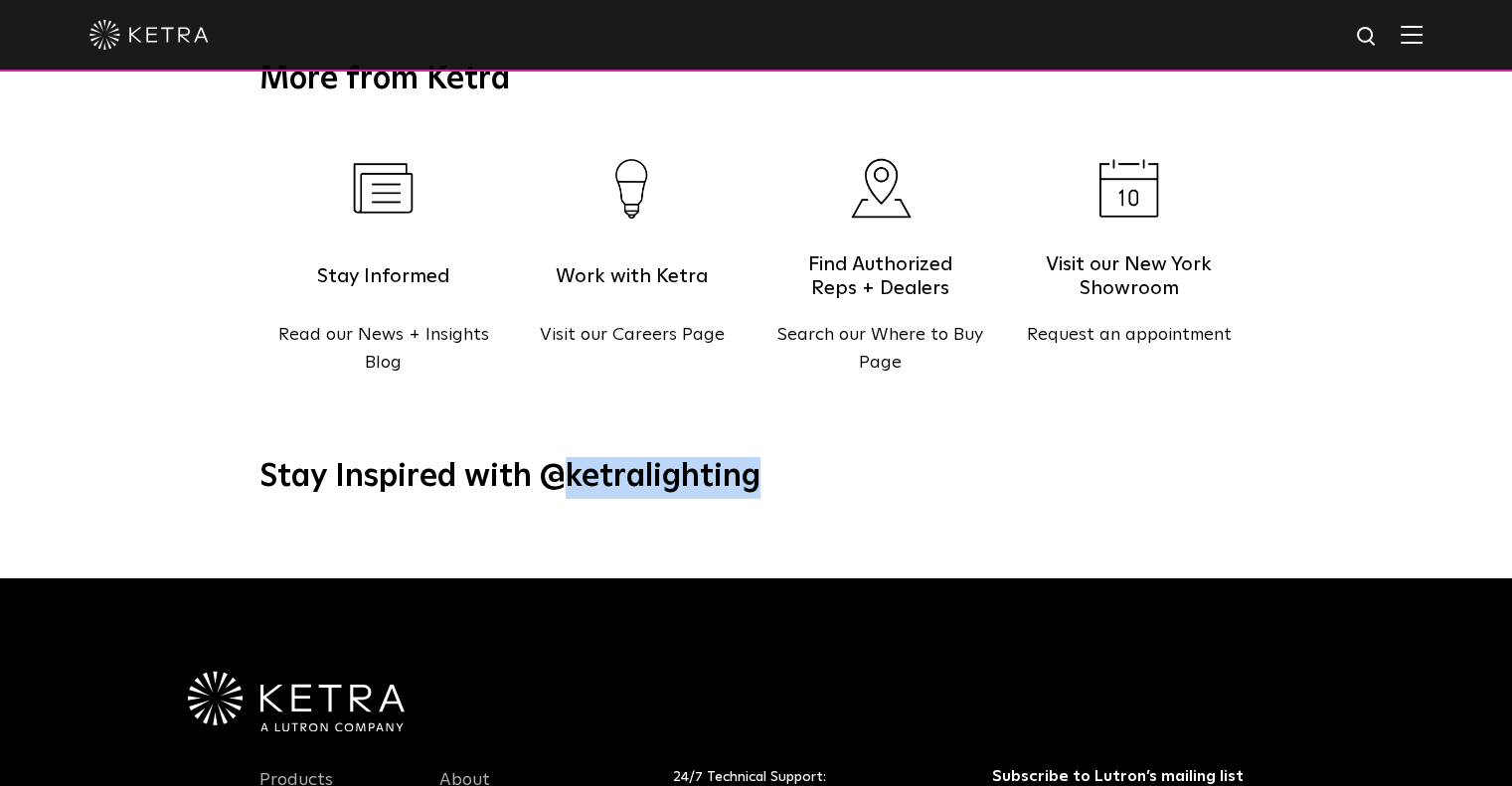 click on "Stay Inspired with @ketralighting" at bounding box center (756, 478) 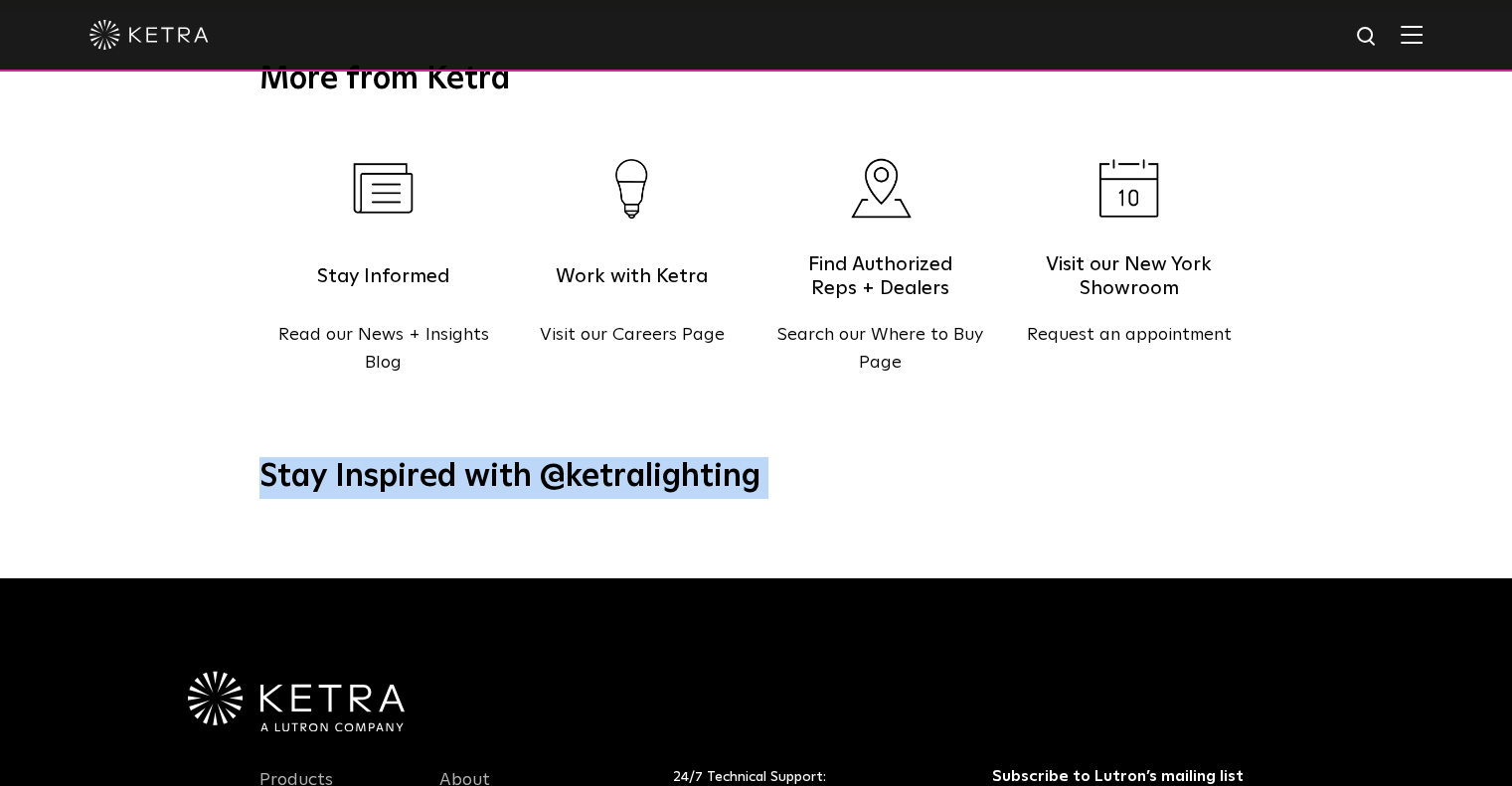 click on "Stay Inspired with @ketralighting" at bounding box center (756, 478) 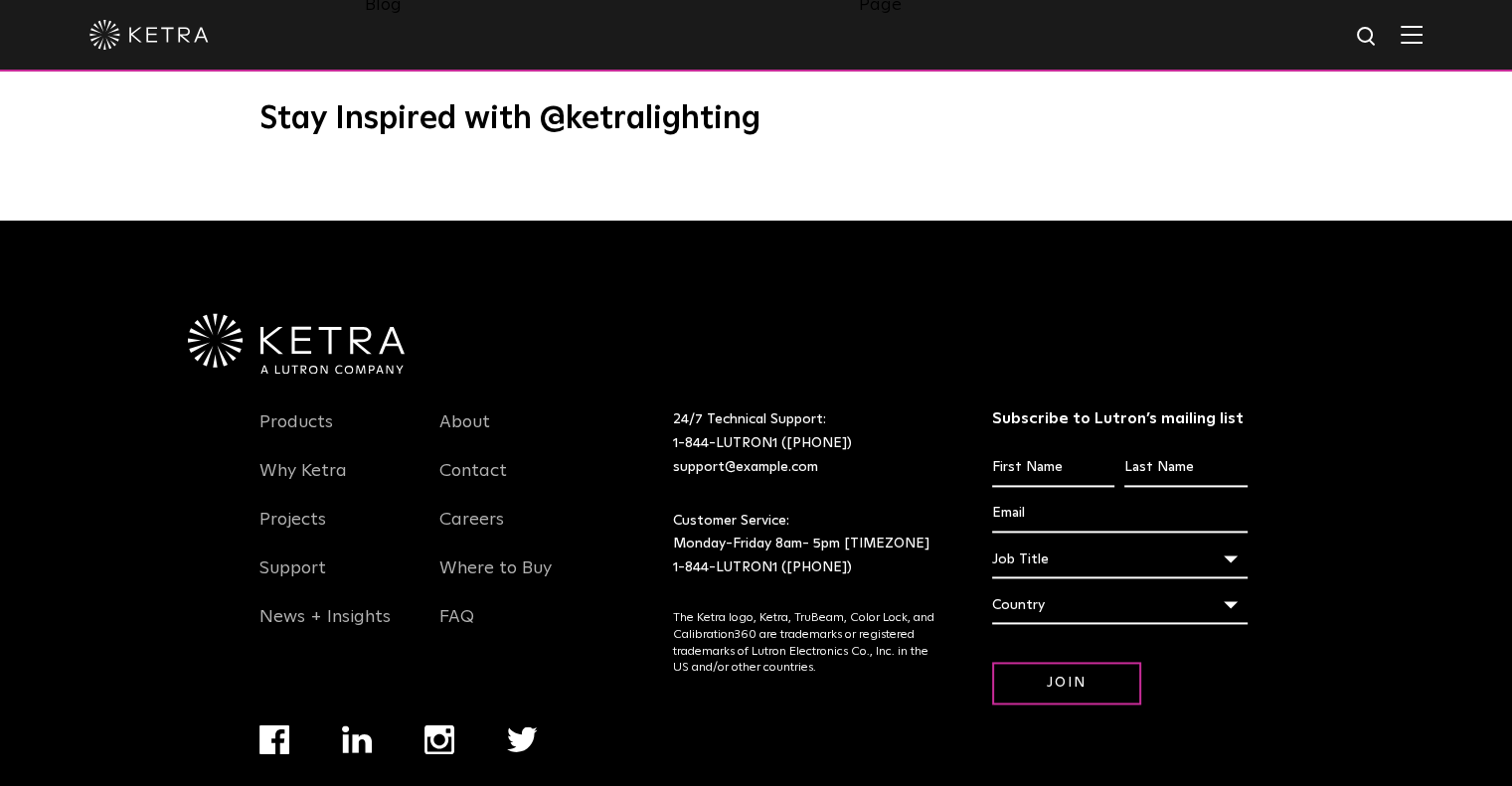 scroll, scrollTop: 2563, scrollLeft: 0, axis: vertical 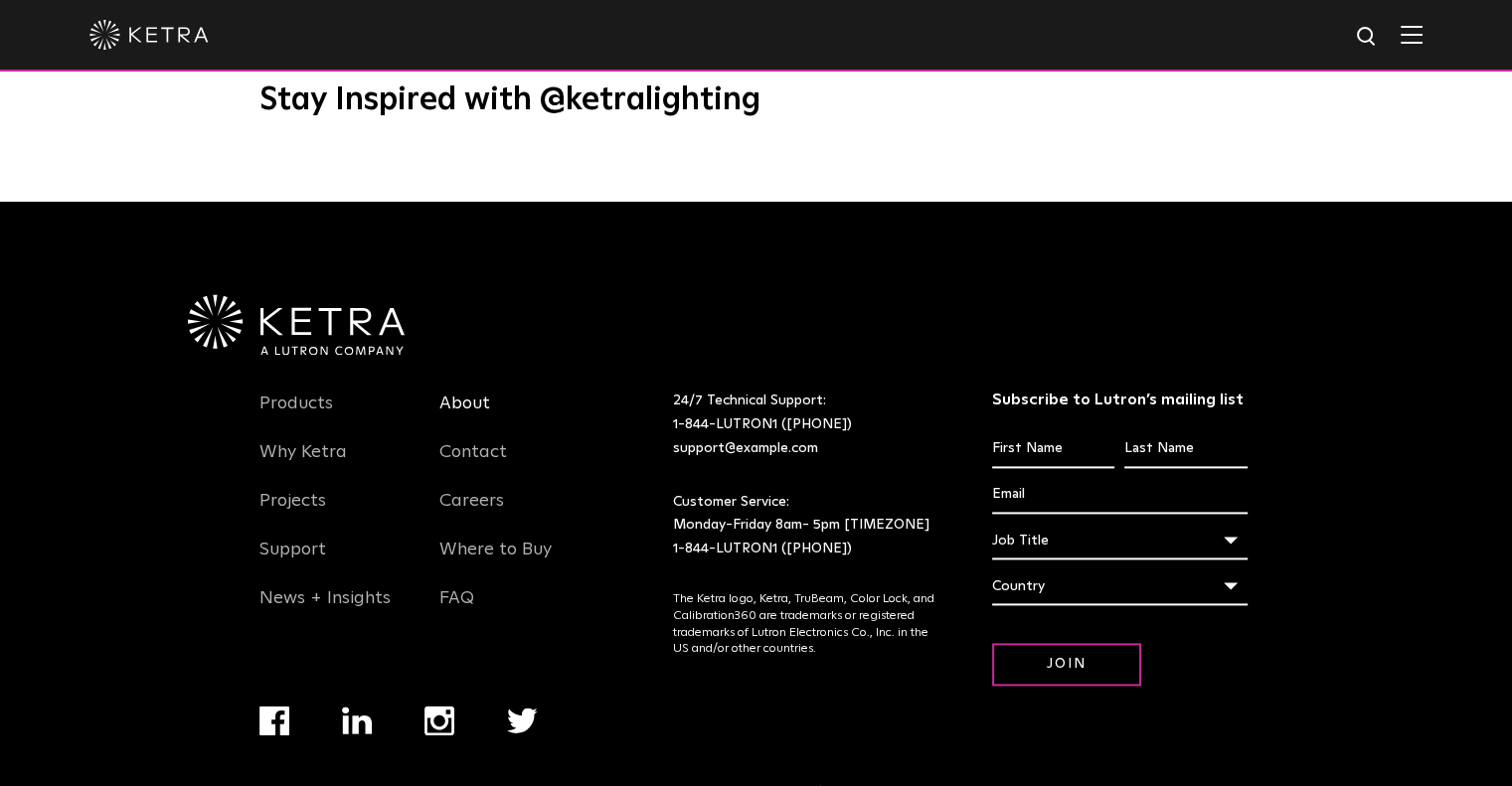 click on "About" at bounding box center (464, 415) 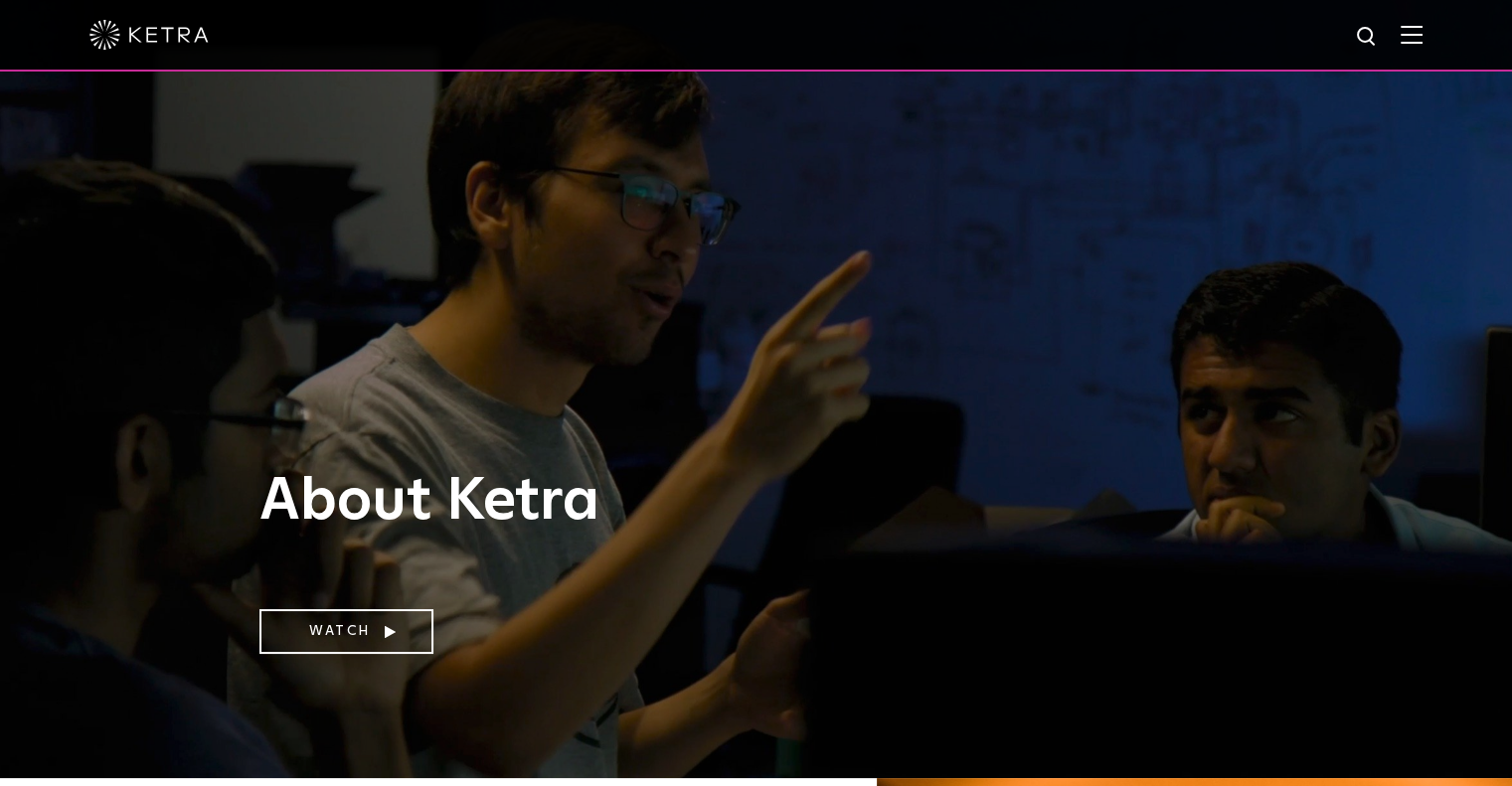 scroll, scrollTop: 198, scrollLeft: 0, axis: vertical 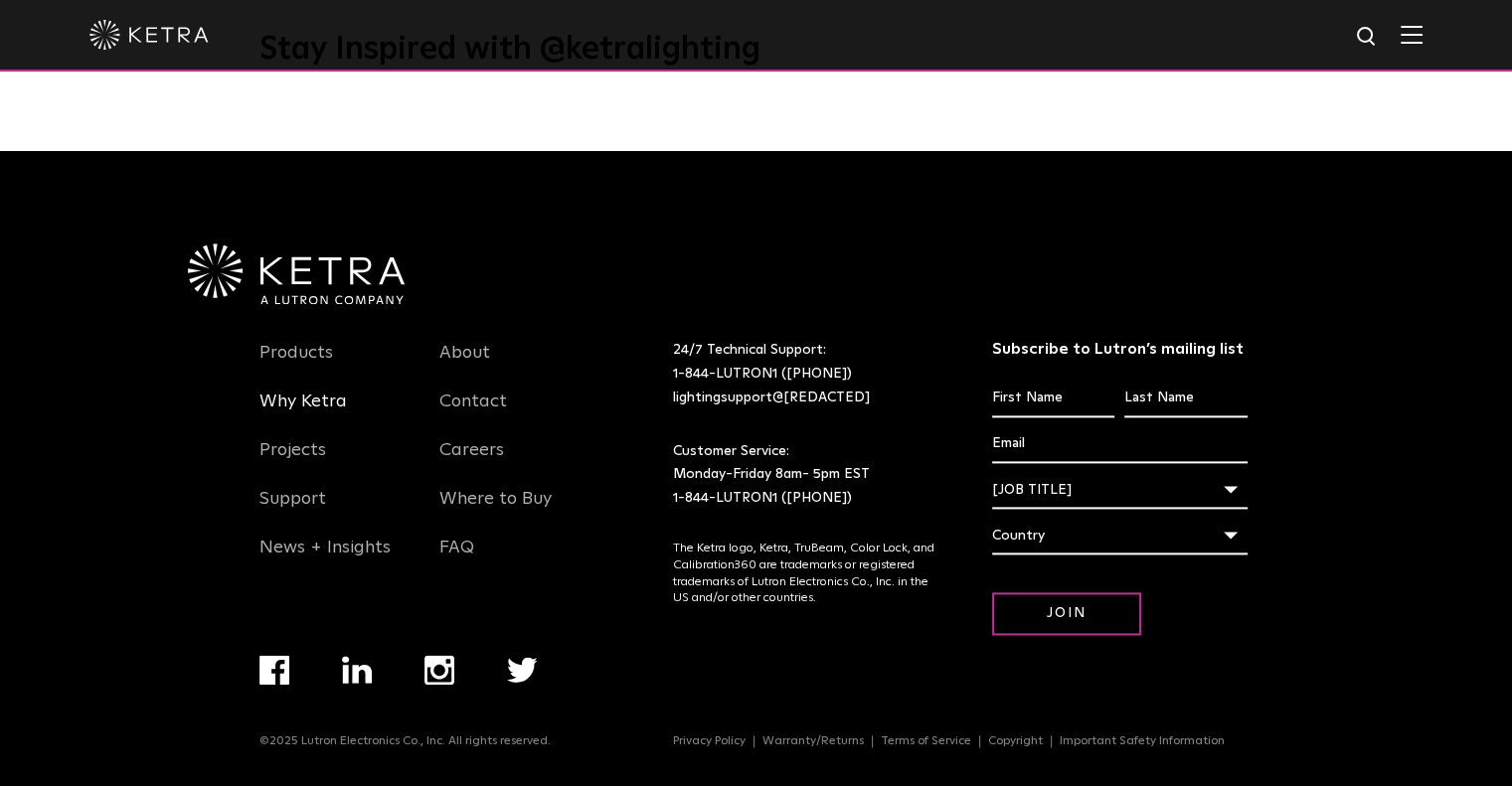 click on "Why Ketra" at bounding box center (303, 413) 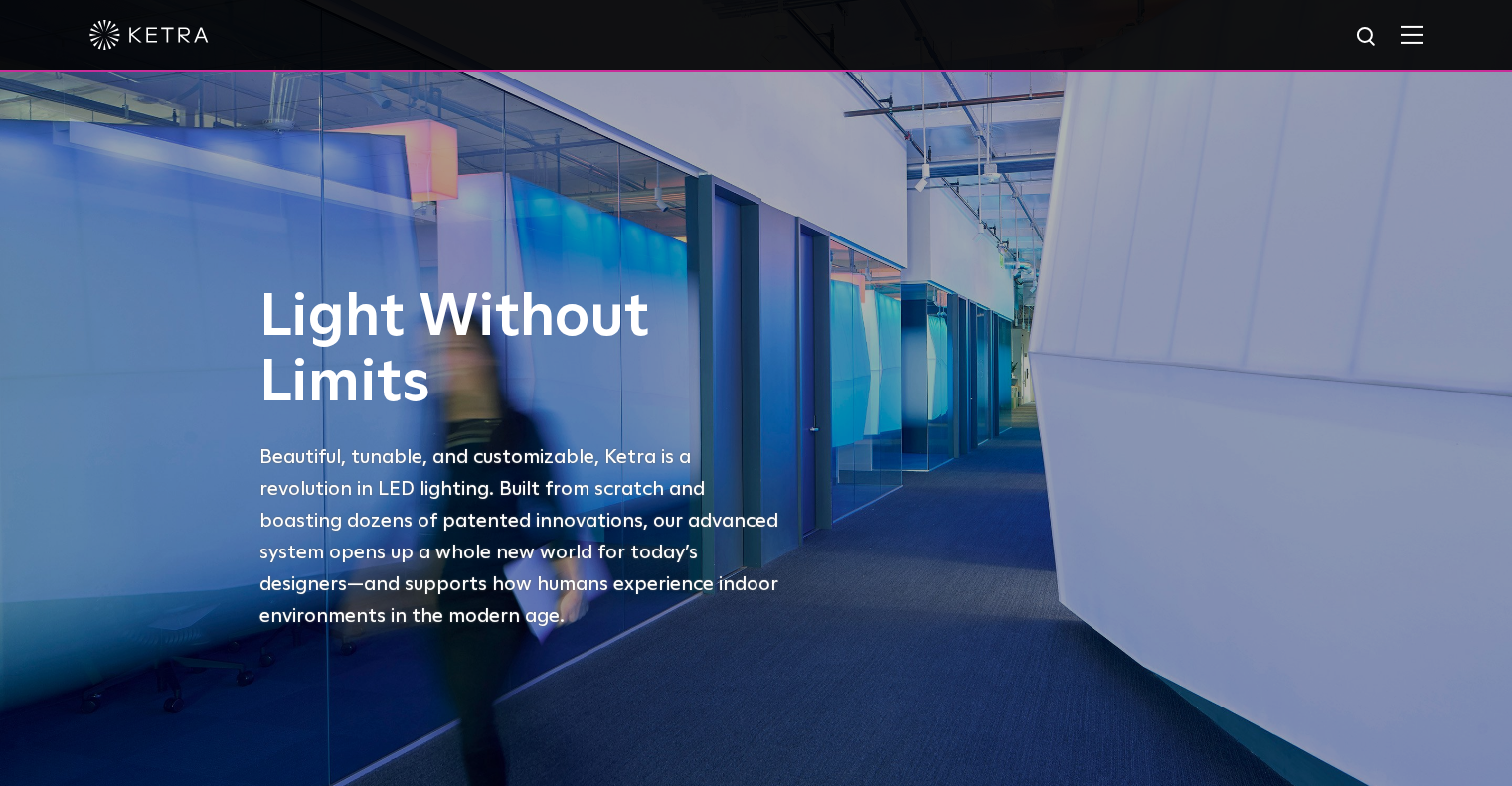 scroll, scrollTop: 0, scrollLeft: 0, axis: both 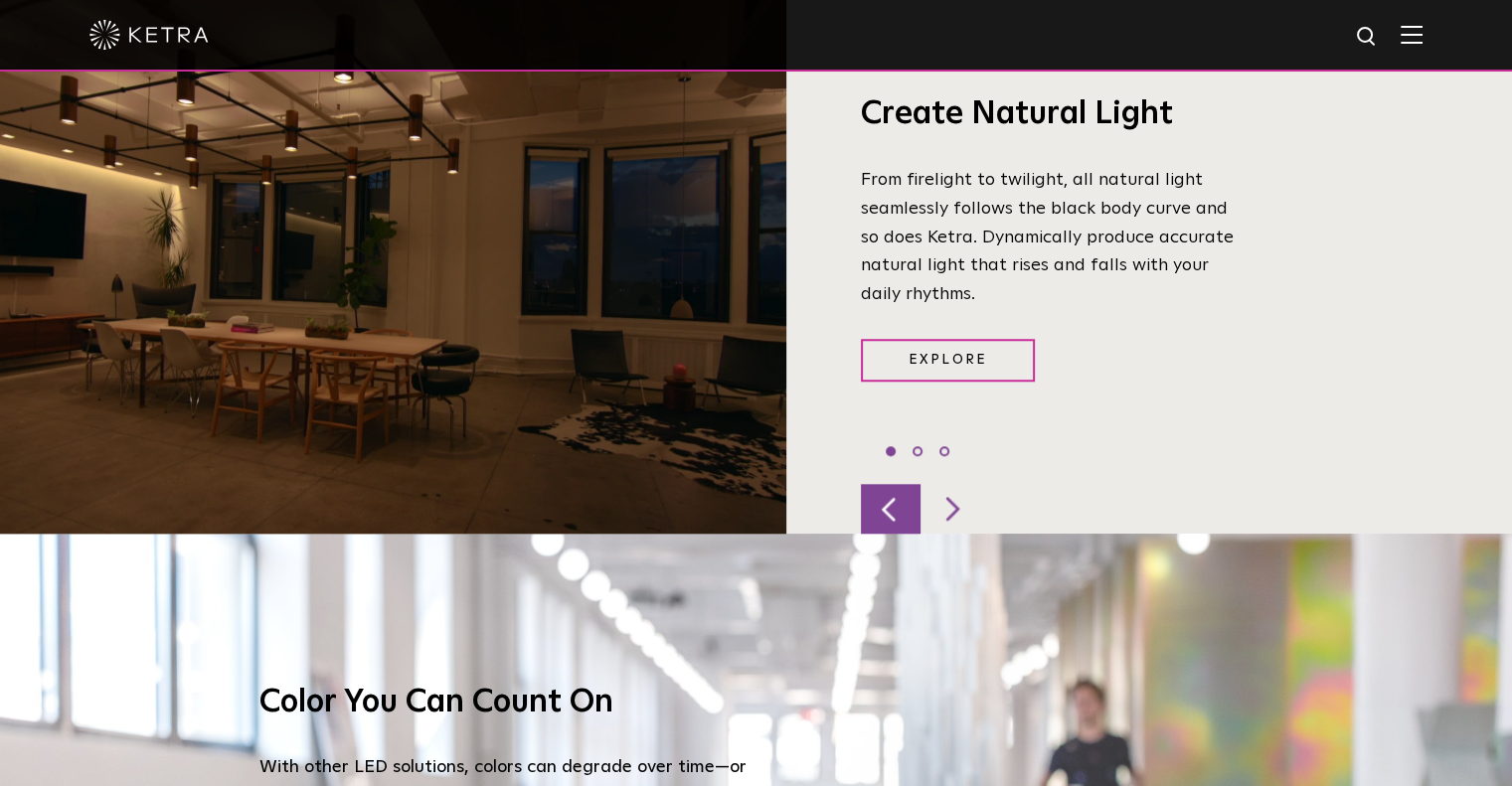 click at bounding box center [891, 509] 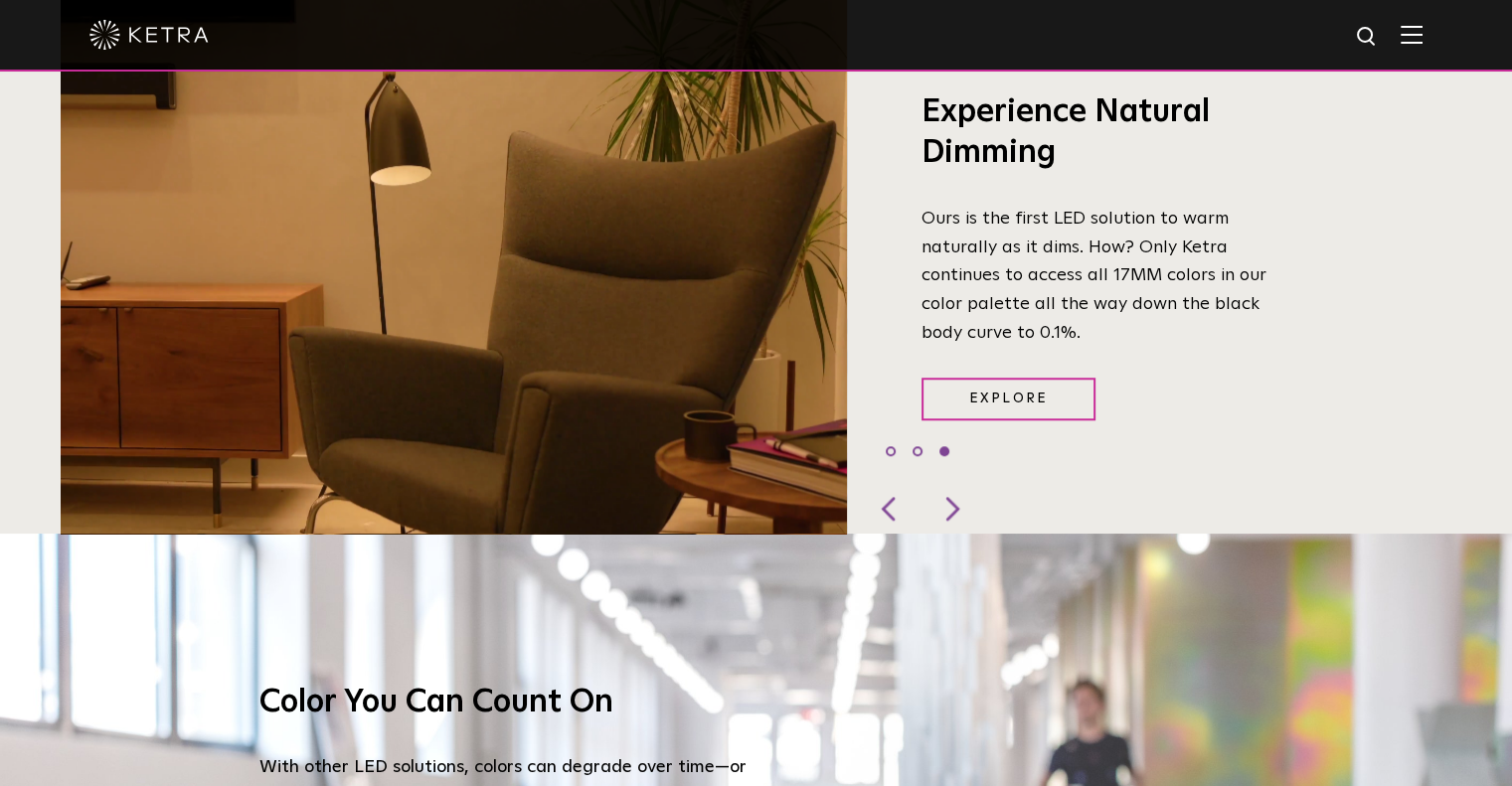 drag, startPoint x: 863, startPoint y: 220, endPoint x: 924, endPoint y: 245, distance: 65.924199 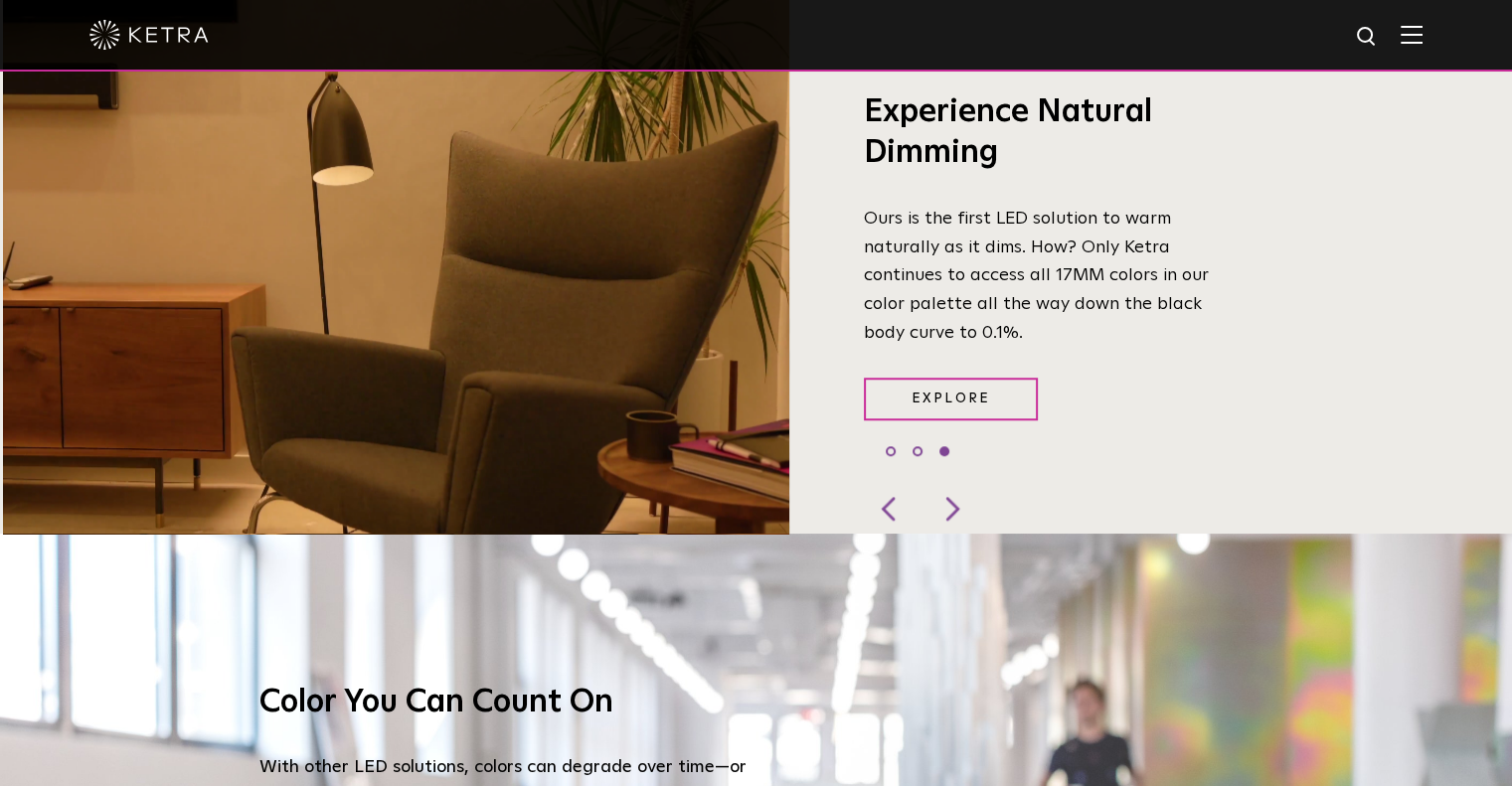 drag, startPoint x: 865, startPoint y: 222, endPoint x: 868, endPoint y: 318, distance: 96.04686 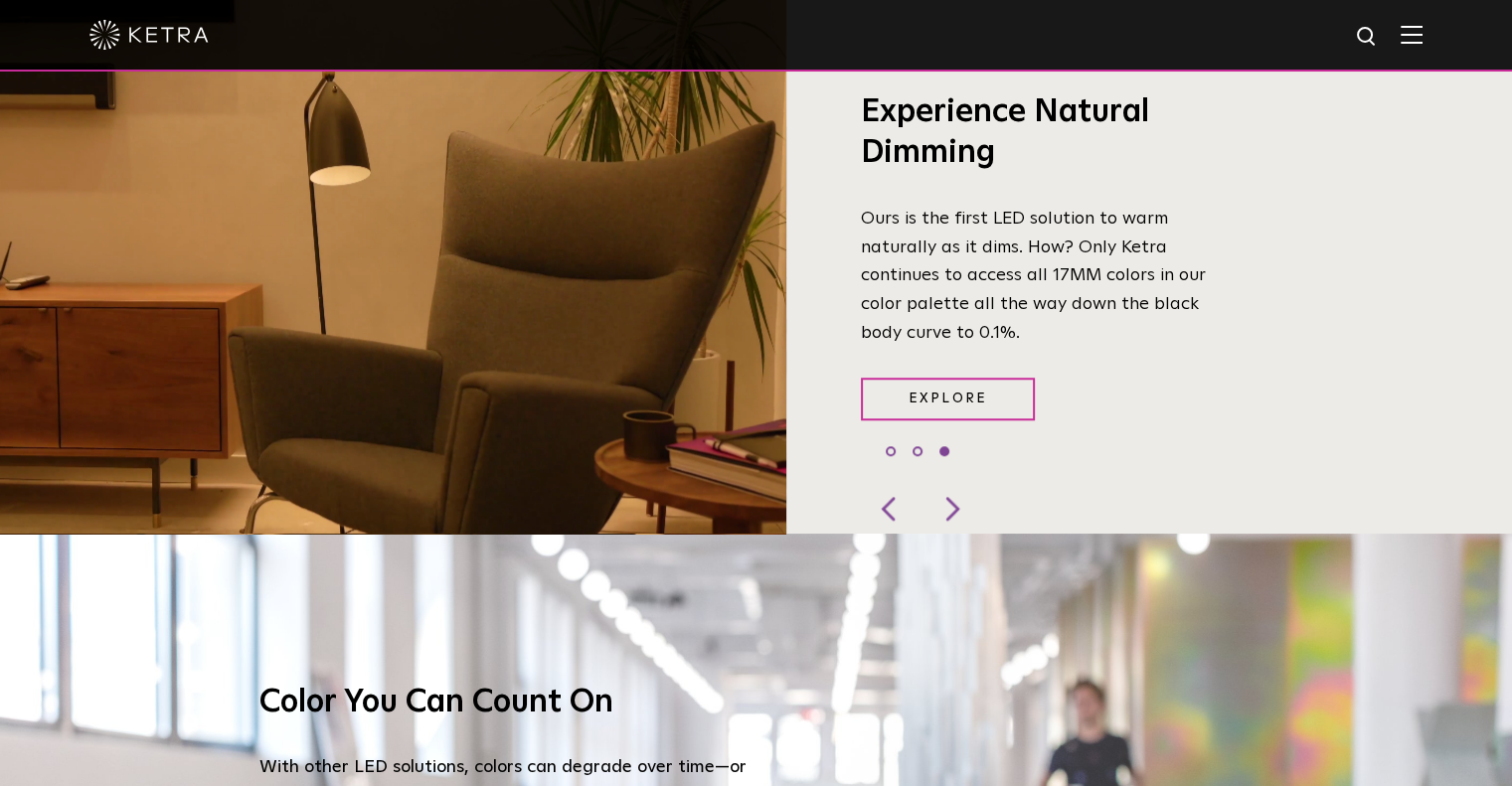click on "Ours is the first LED solution to warm naturally as it dims. How? Only Ketra continues to access all 17MM colors in our color palette all the way down the black body curve to 0.1%." at bounding box center [1047, 276] 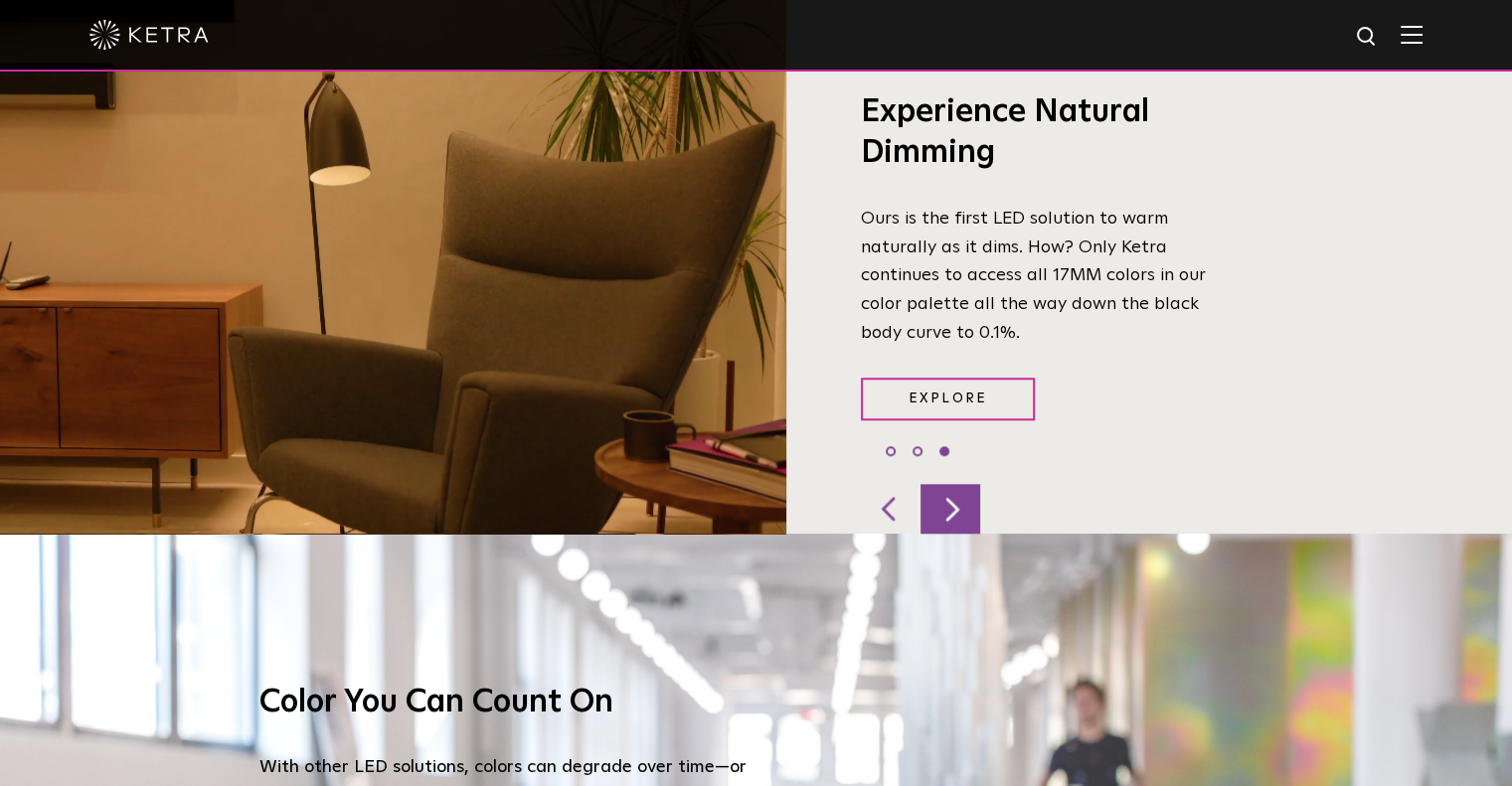 click at bounding box center (950, 509) 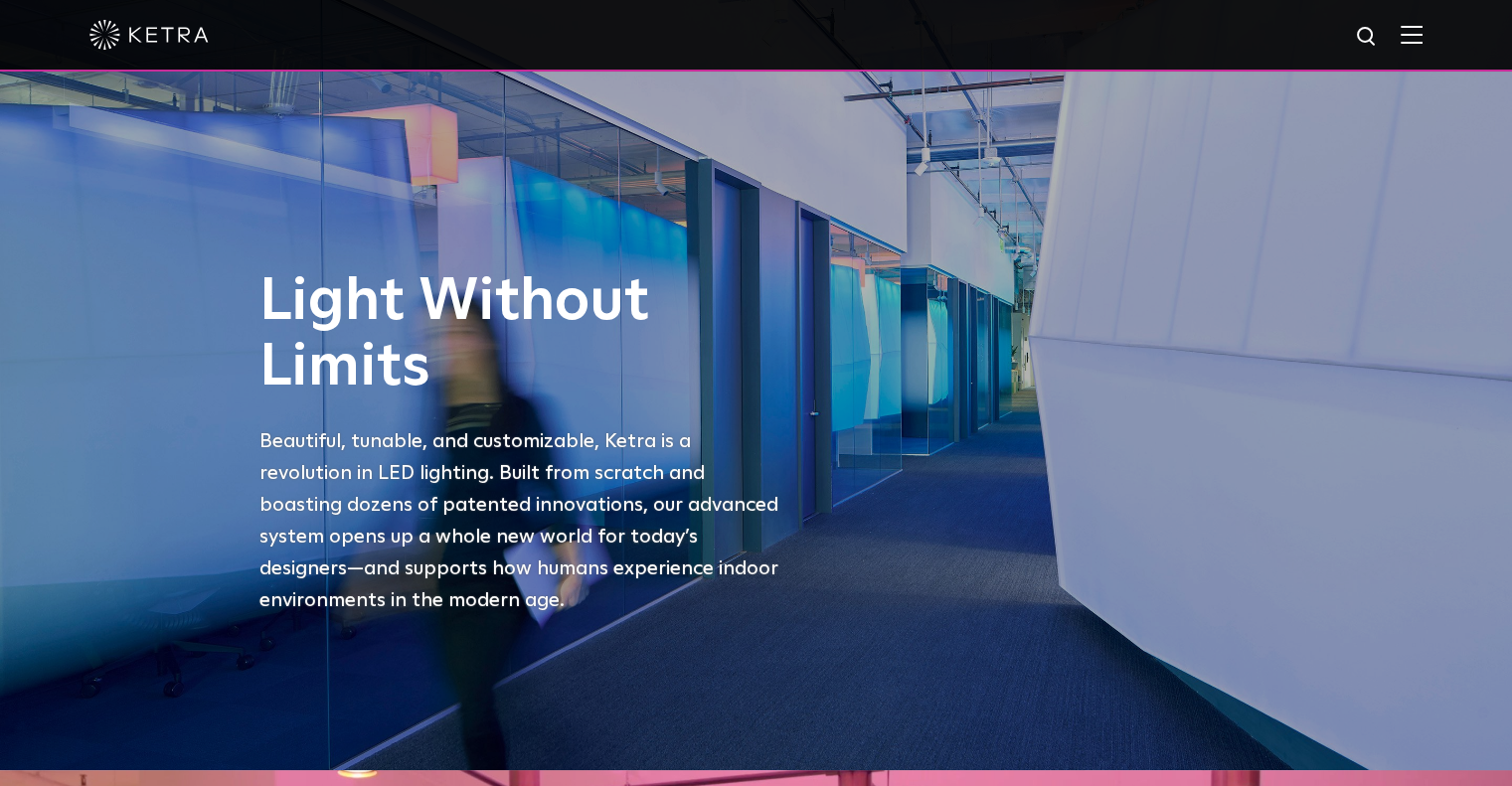 scroll, scrollTop: 0, scrollLeft: 0, axis: both 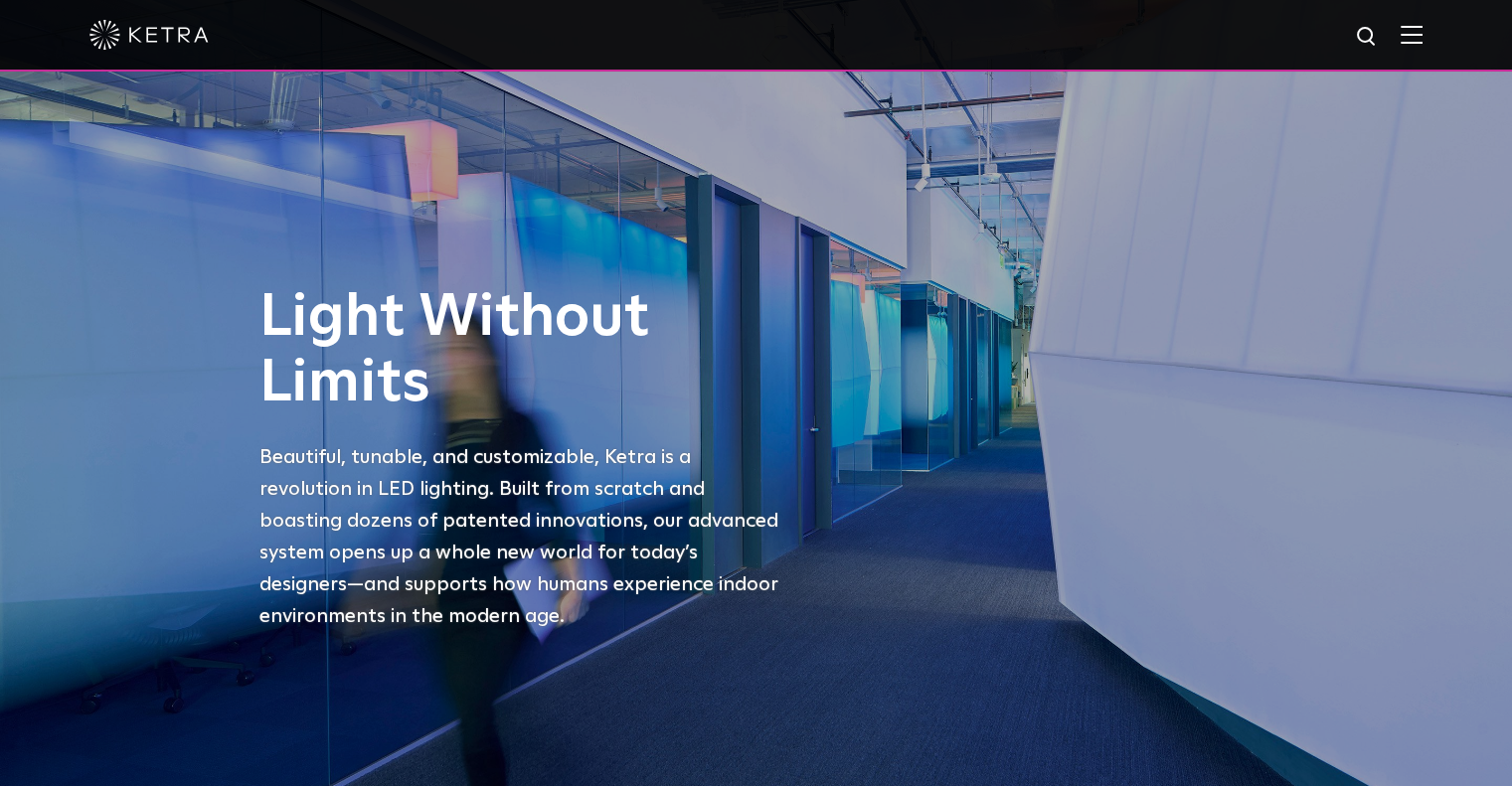 click at bounding box center [1412, 34] 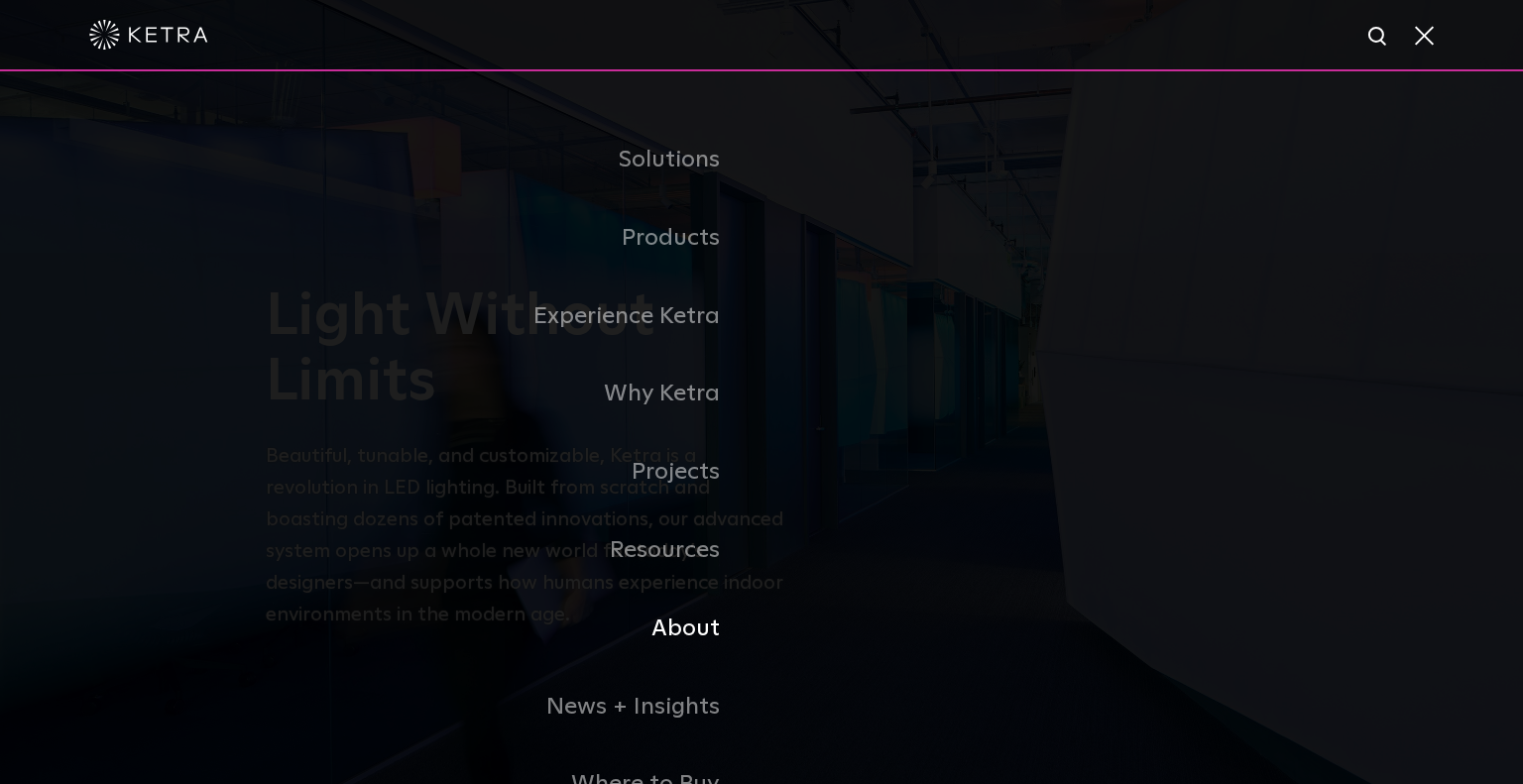 click on "About" at bounding box center [514, 628] 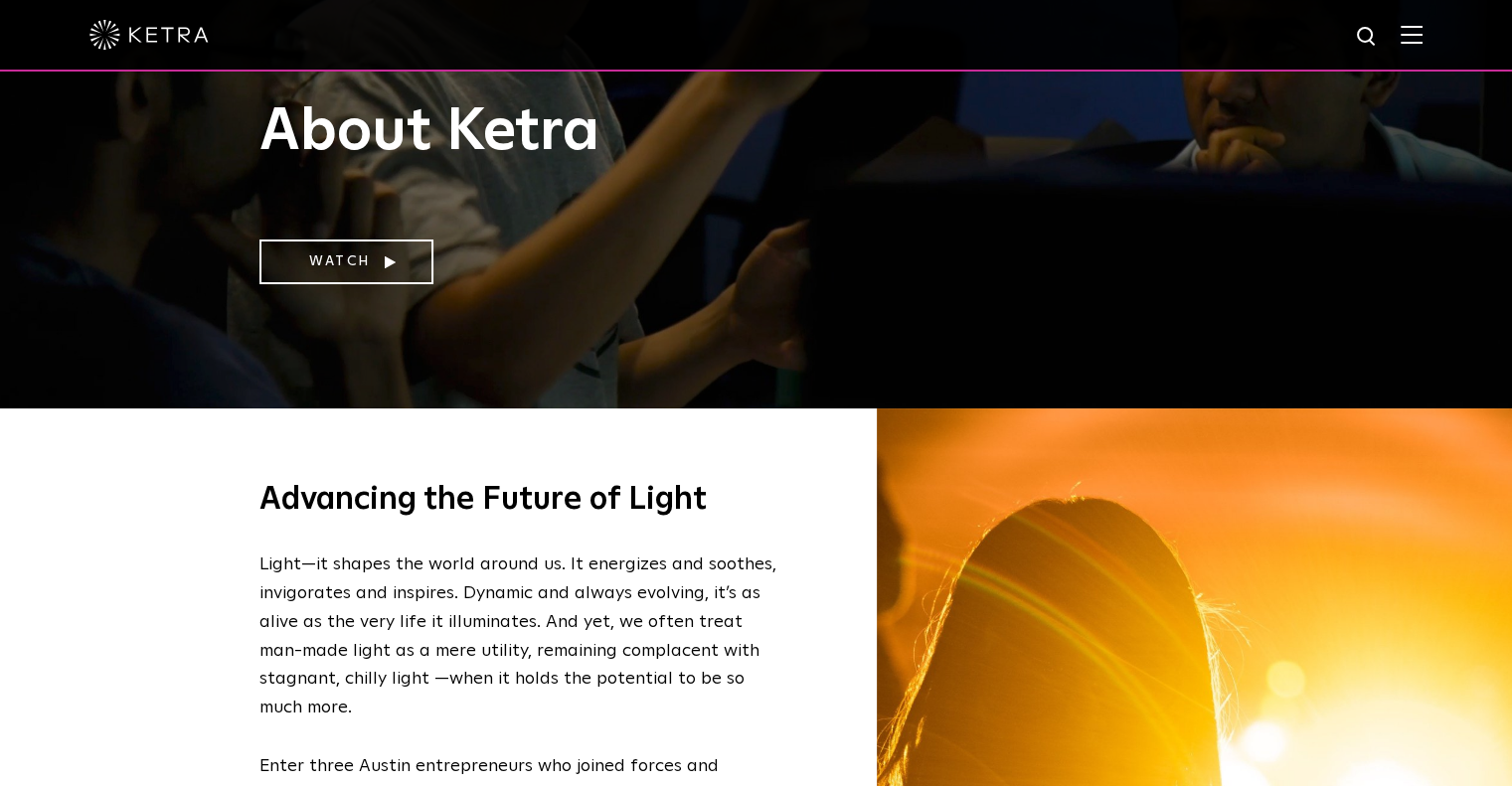 scroll, scrollTop: 0, scrollLeft: 0, axis: both 